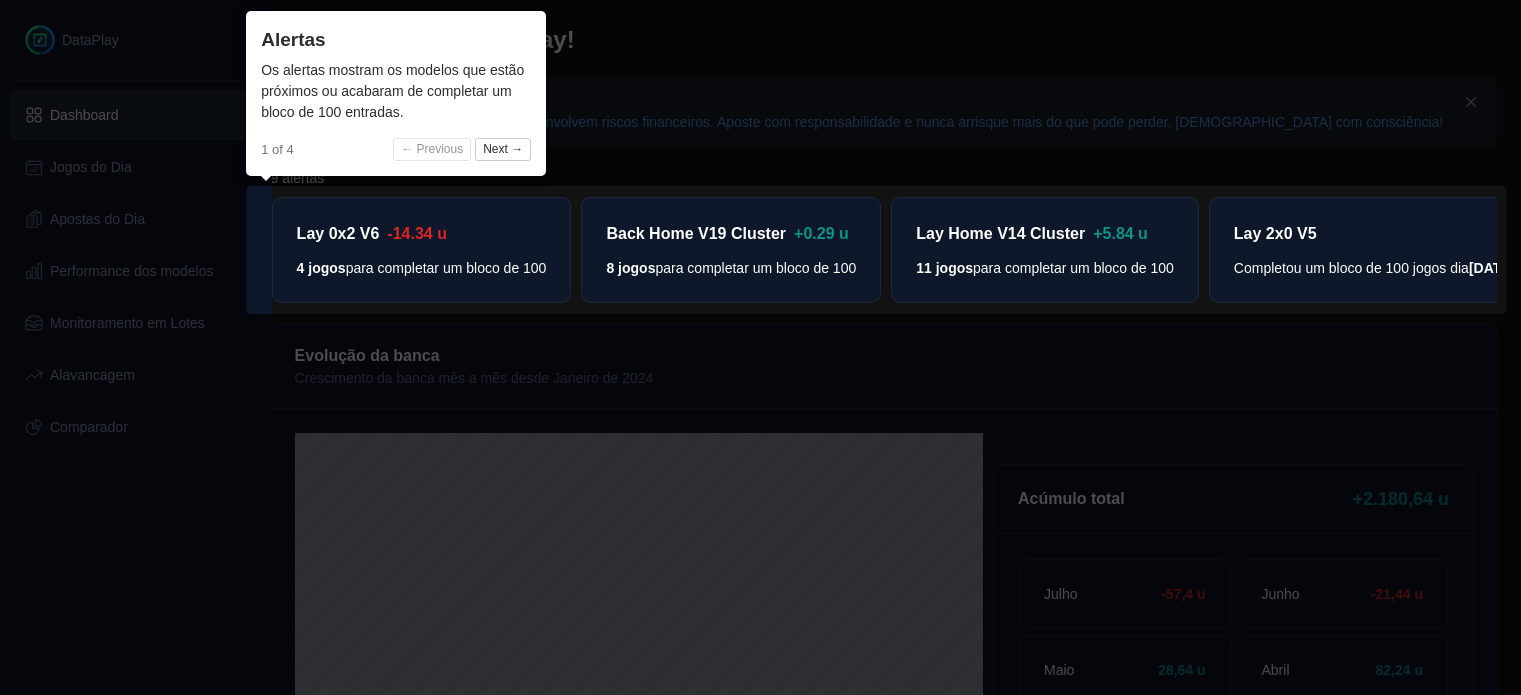 scroll, scrollTop: 0, scrollLeft: 0, axis: both 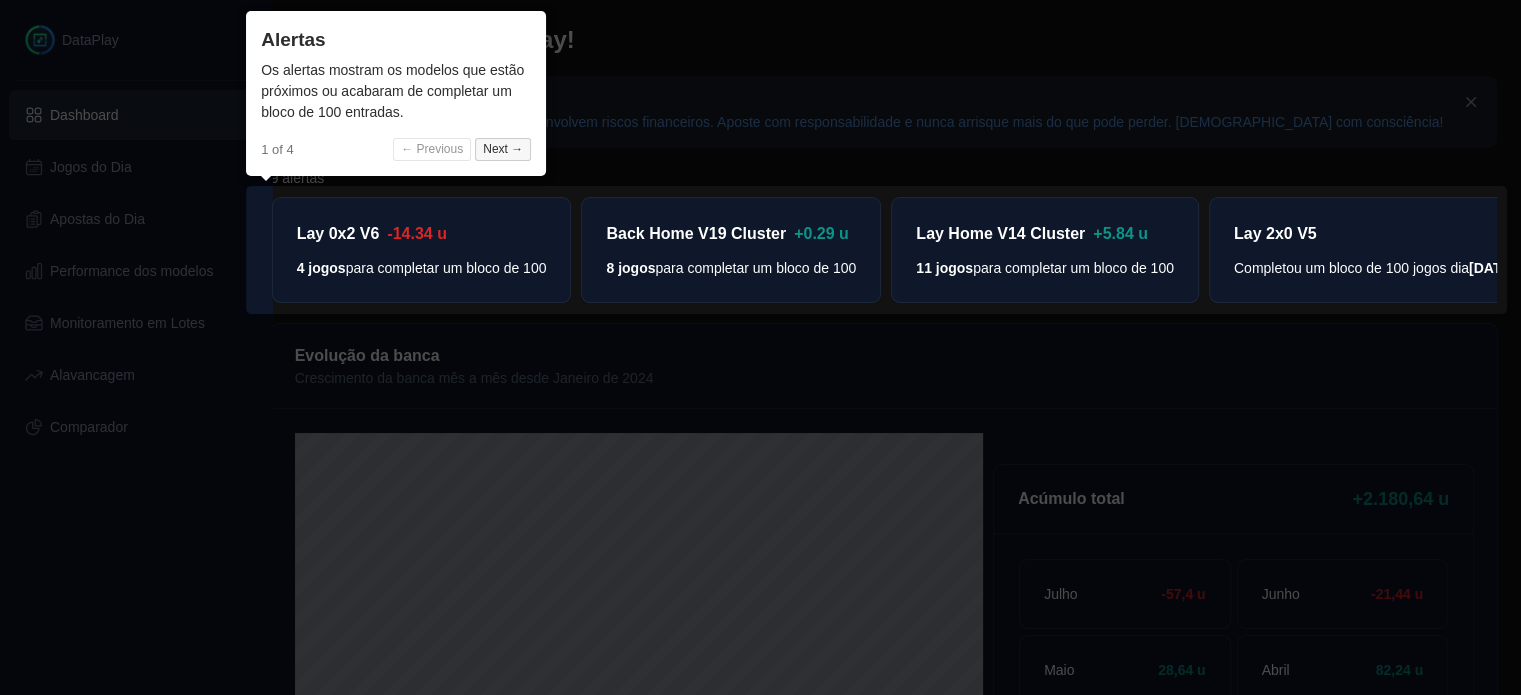 click on "Next →" at bounding box center [503, 150] 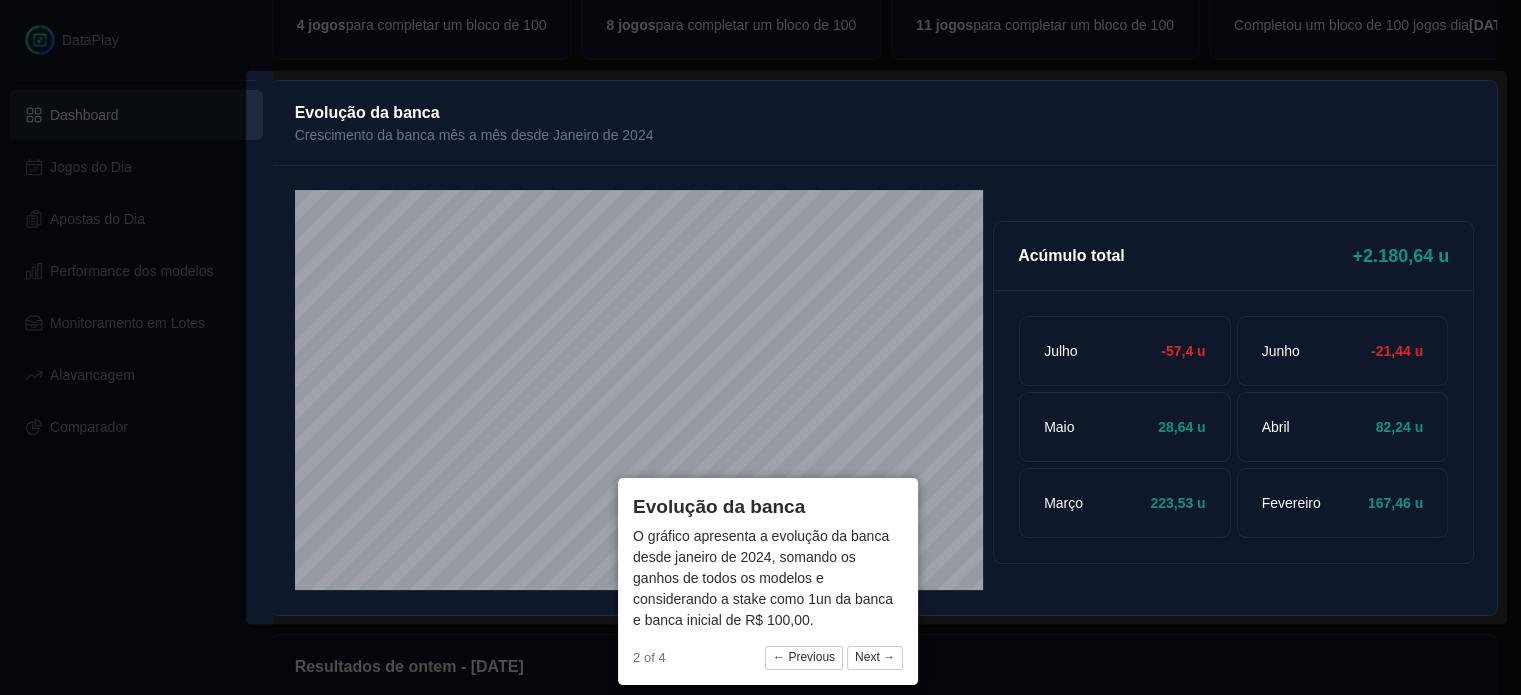 click 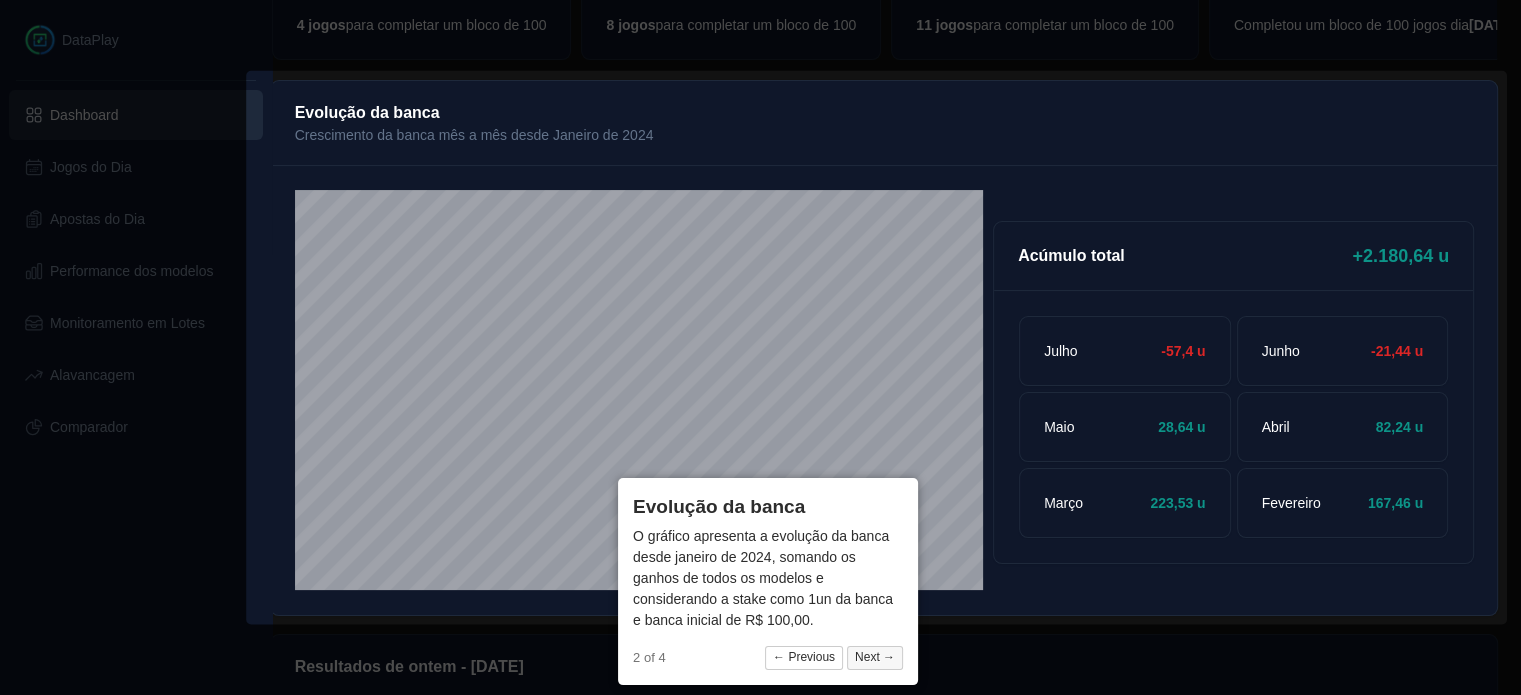 click on "Next →" at bounding box center (875, 658) 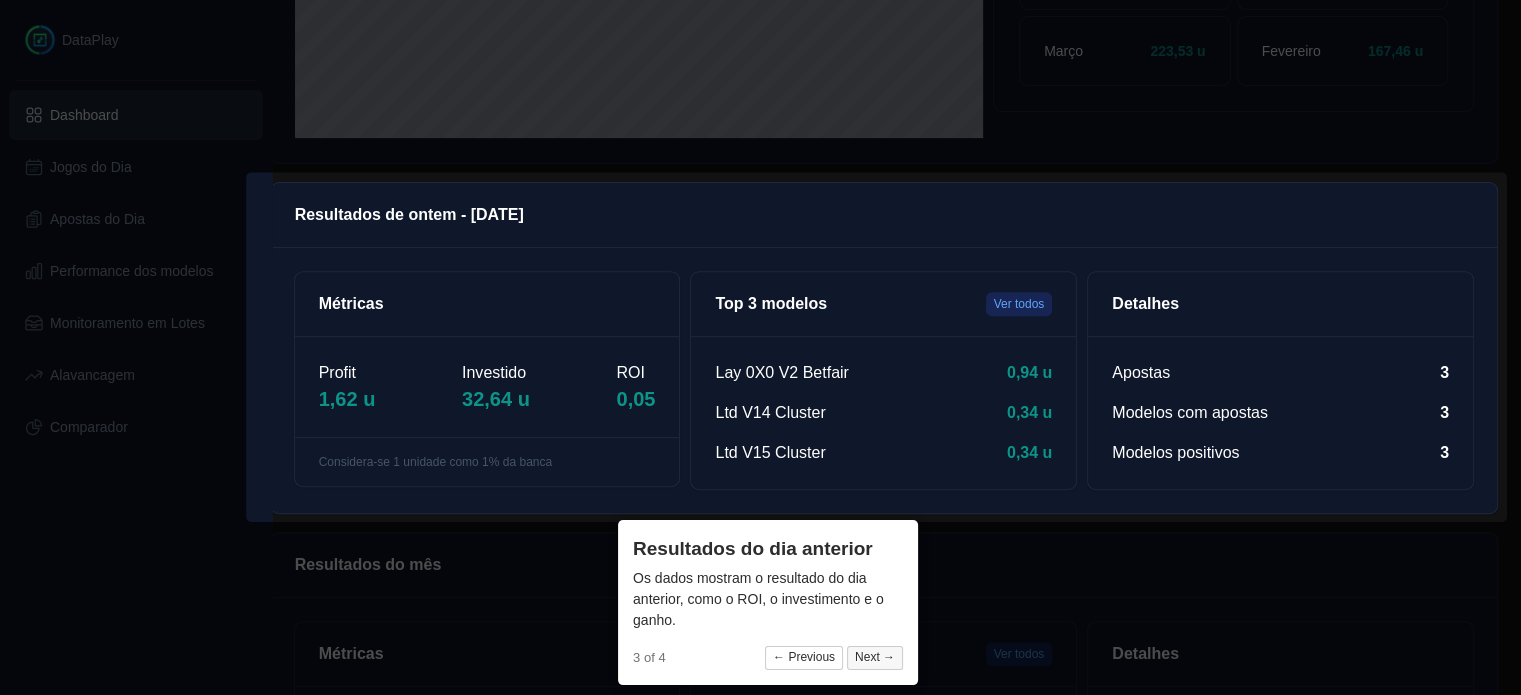 click on "Next →" at bounding box center (875, 658) 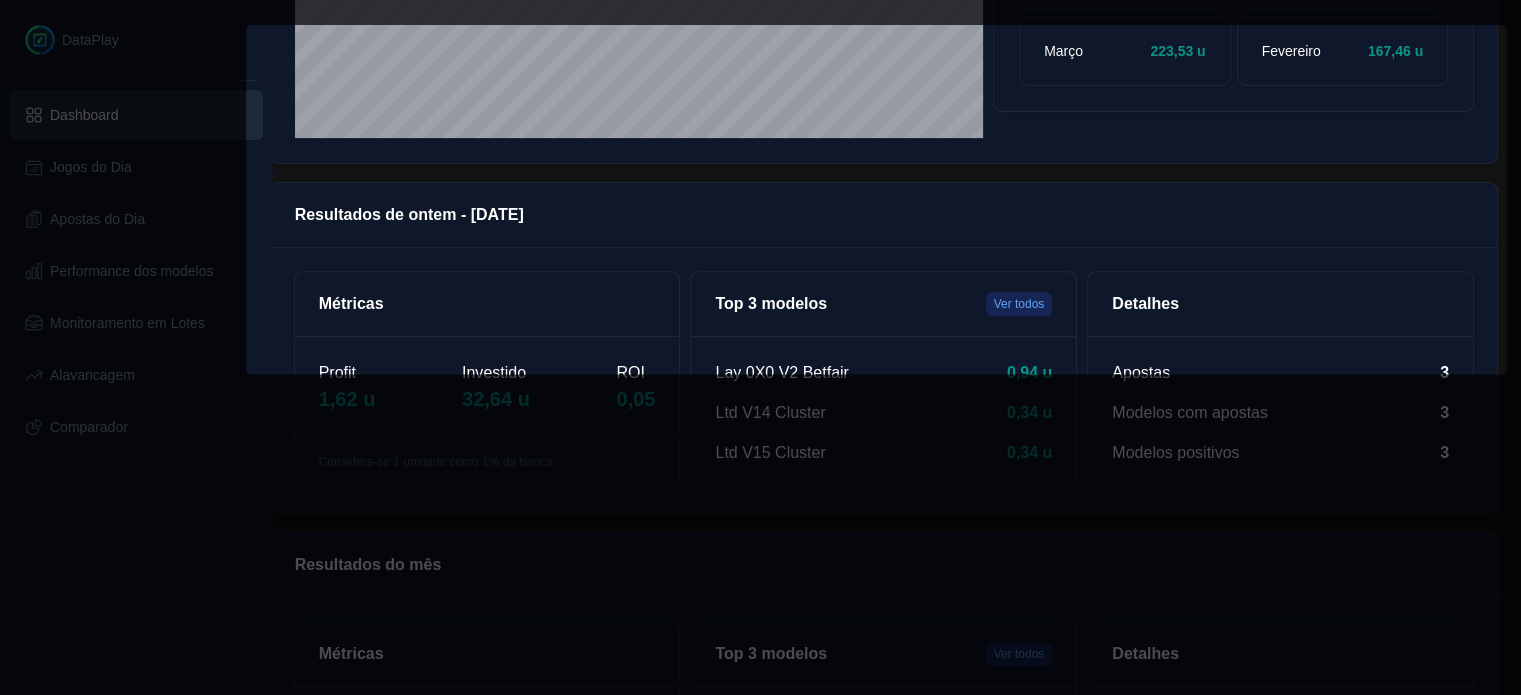 scroll, scrollTop: 885, scrollLeft: 0, axis: vertical 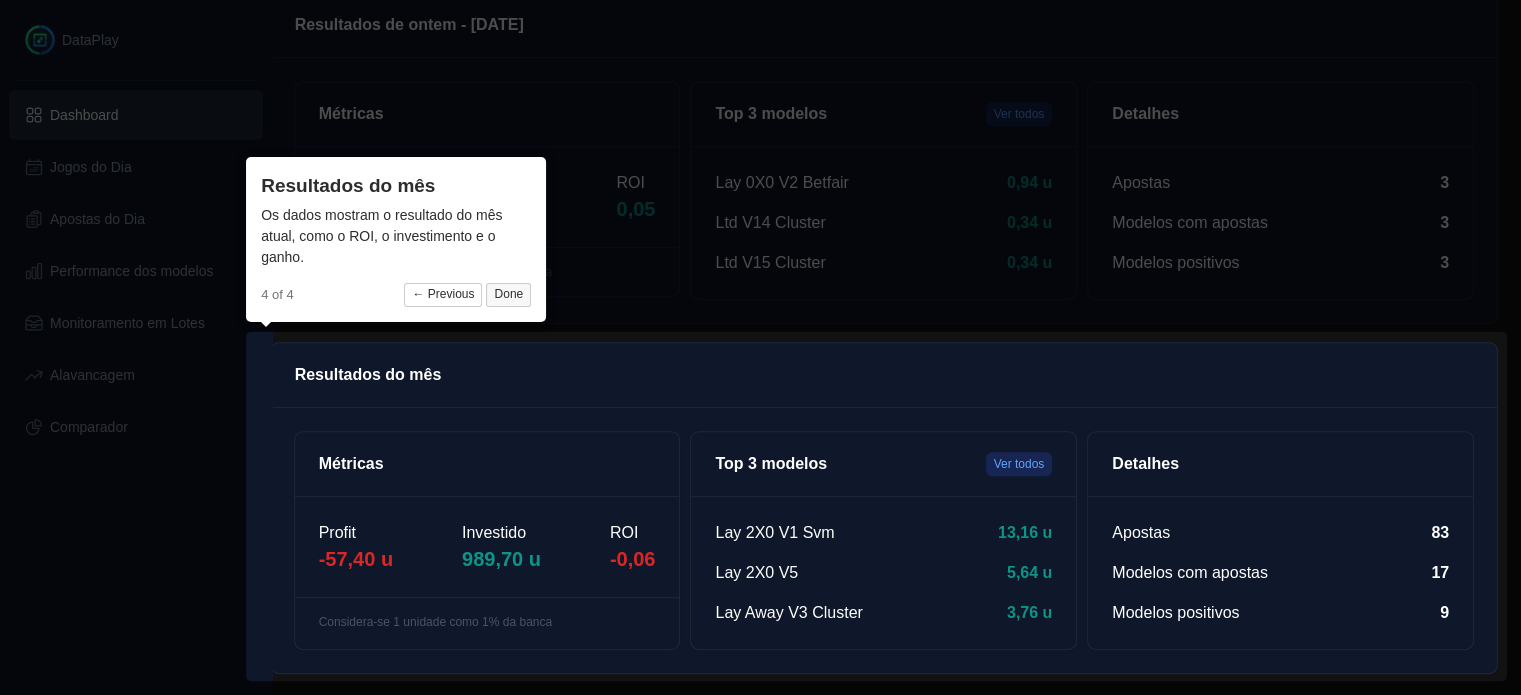 click on "Done" at bounding box center (508, 295) 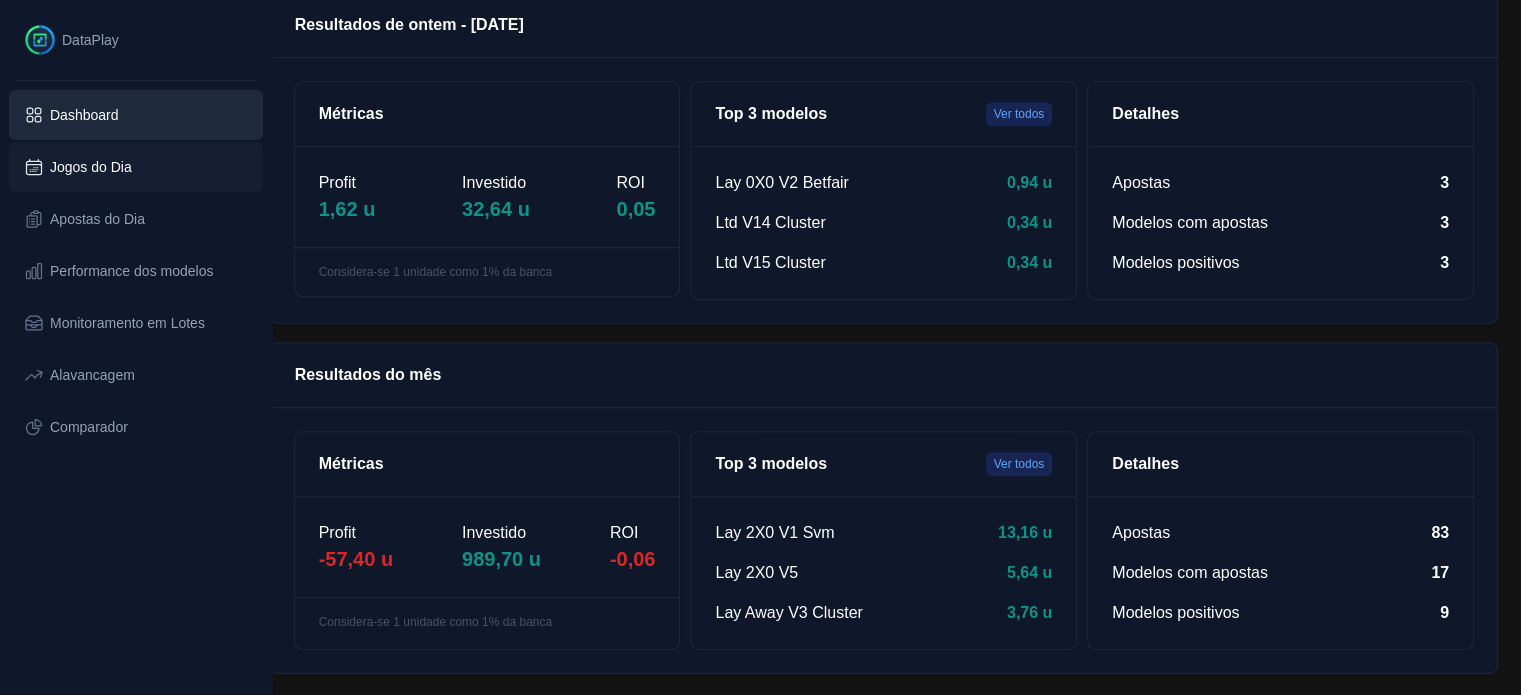 click on "Jogos do Dia" at bounding box center [91, 167] 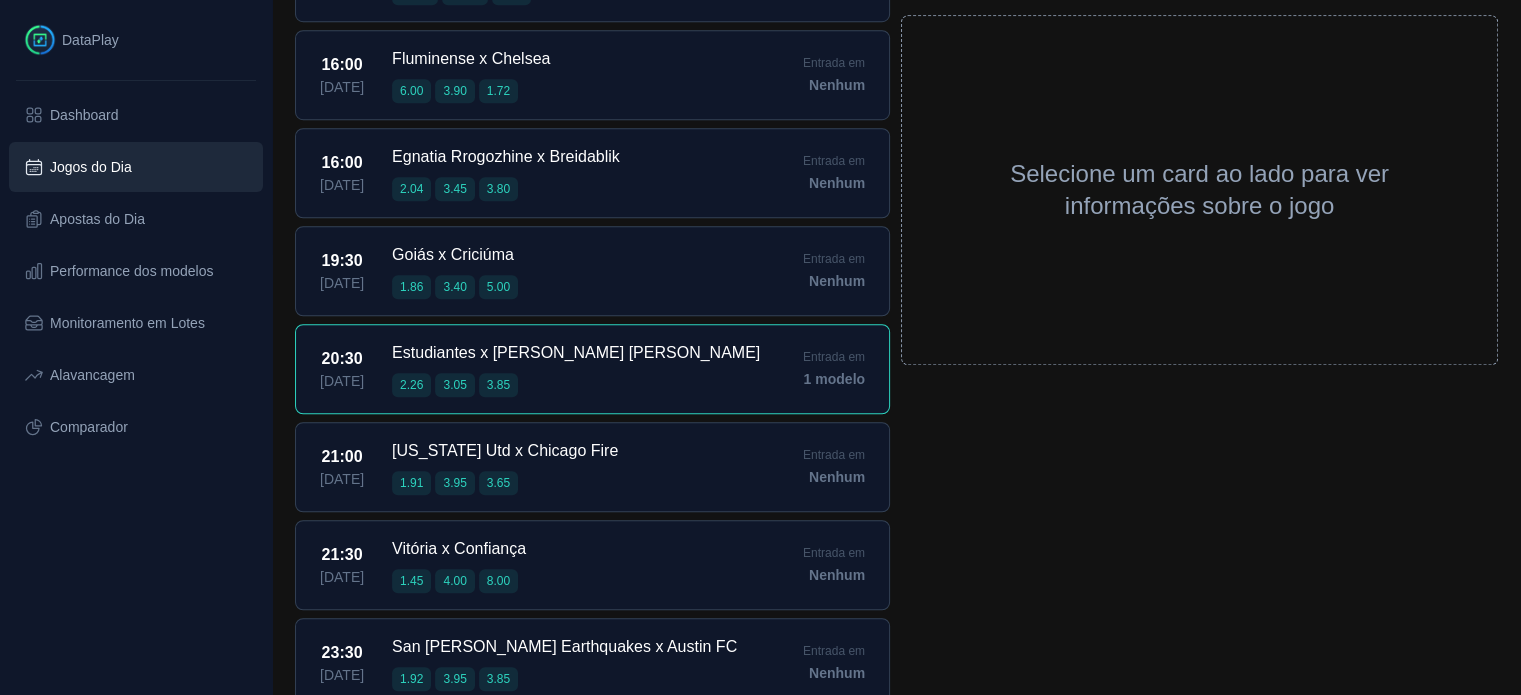 scroll, scrollTop: 1550, scrollLeft: 0, axis: vertical 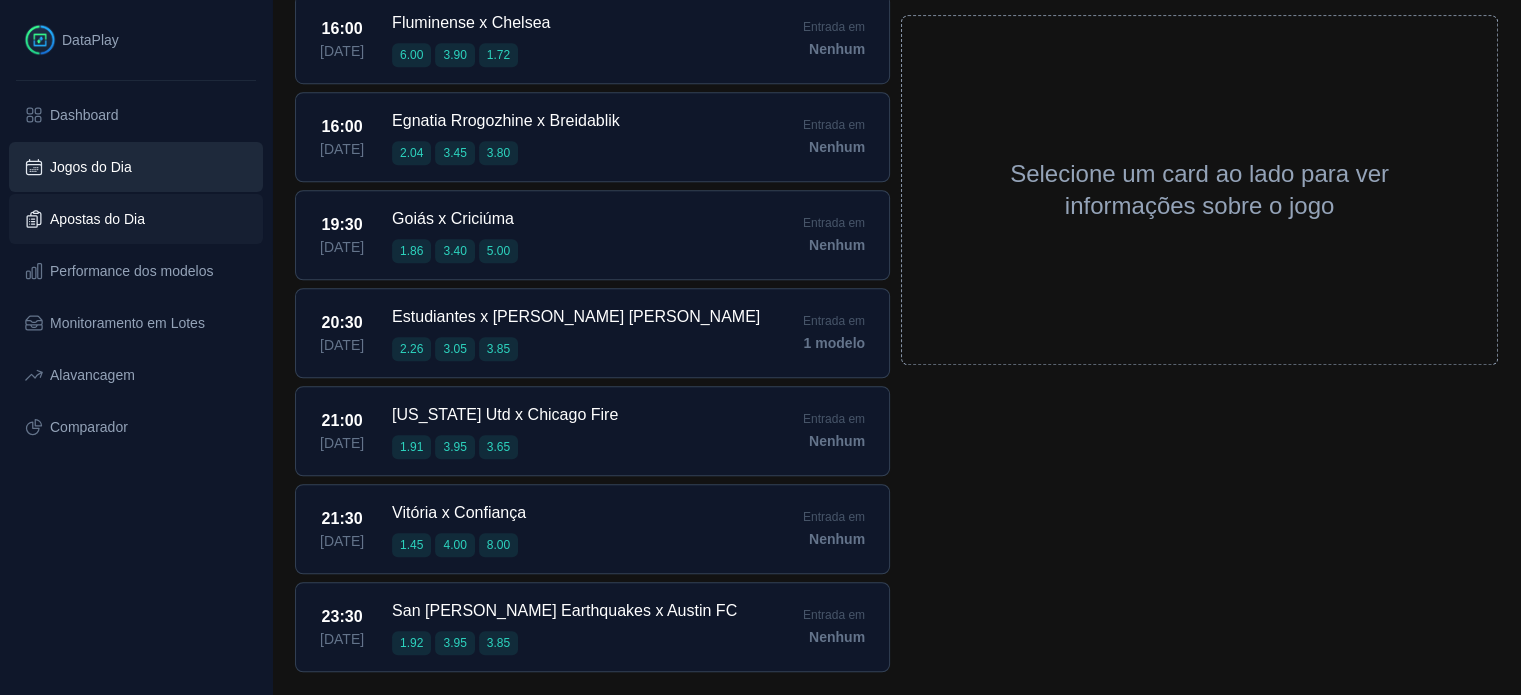 click on "Apostas do Dia" at bounding box center (97, 219) 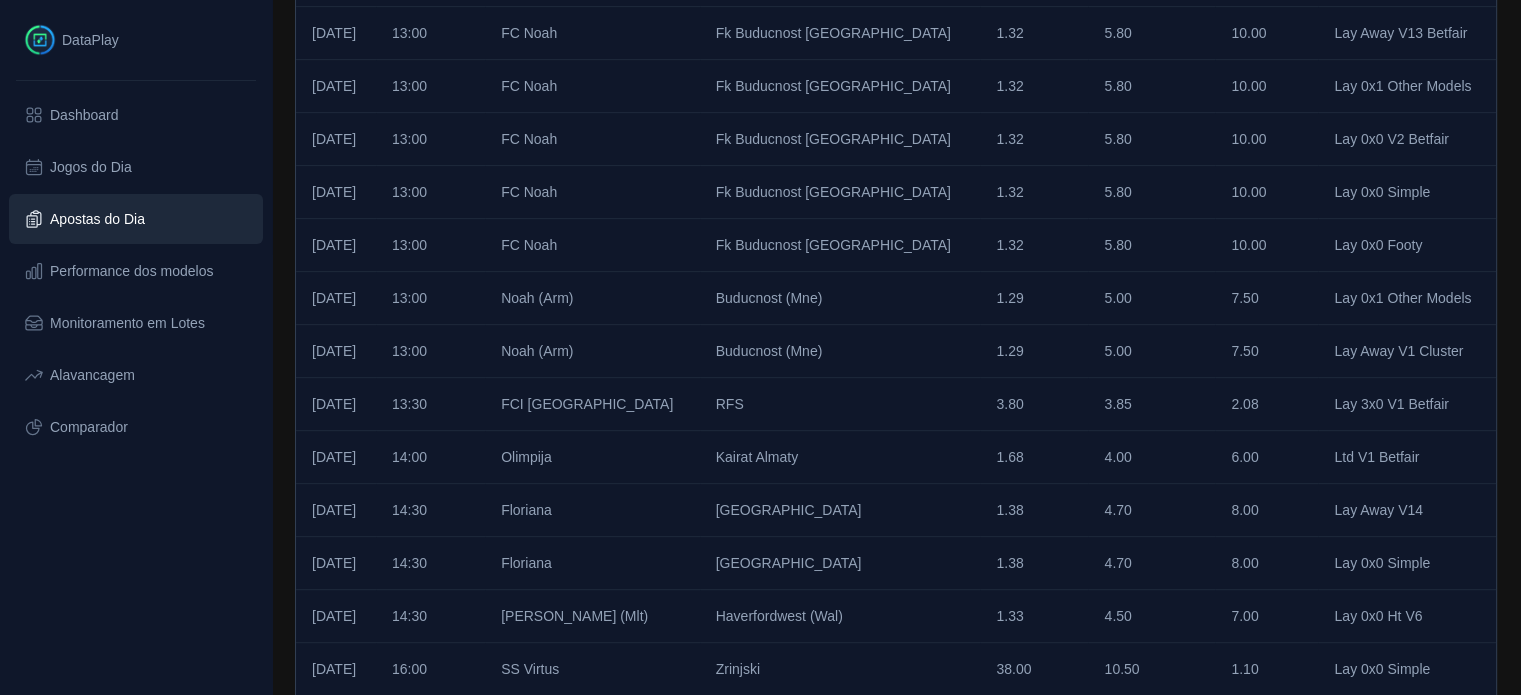 scroll, scrollTop: 764, scrollLeft: 0, axis: vertical 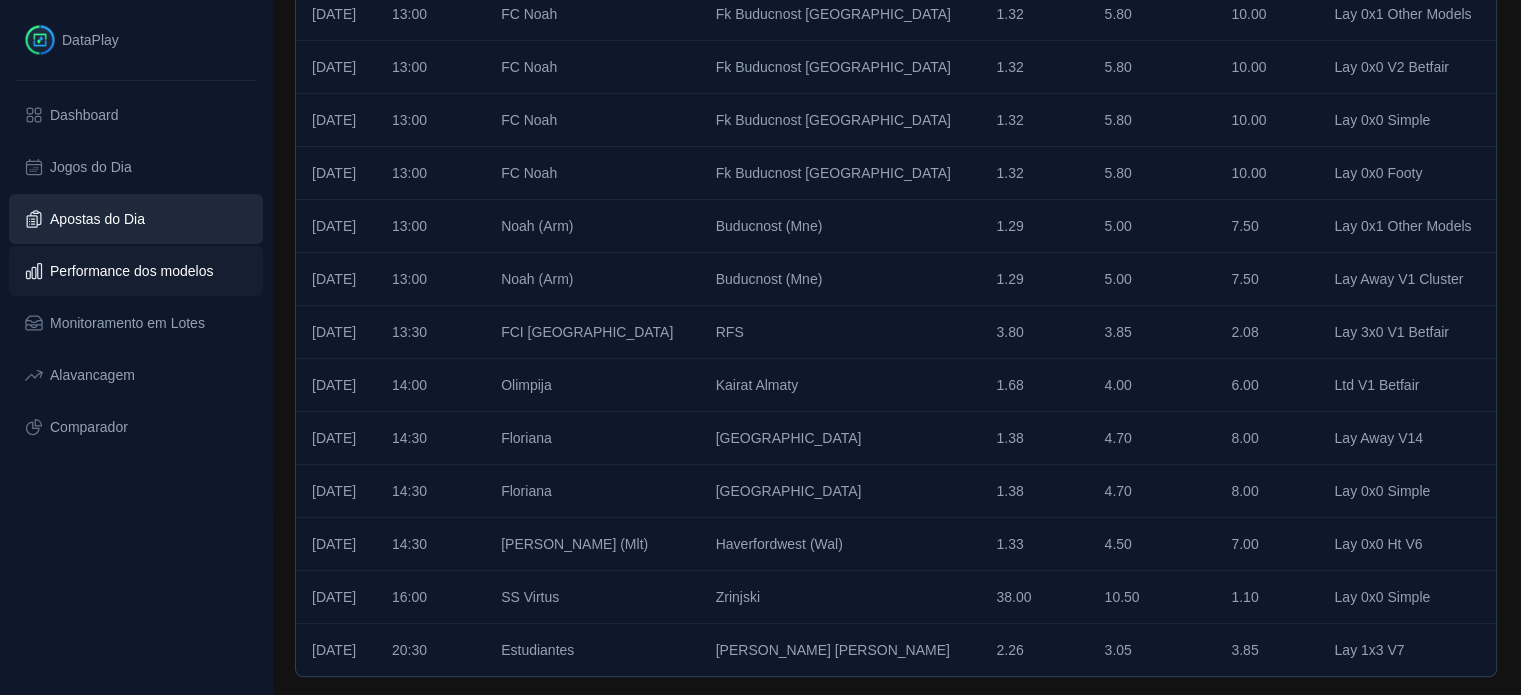click on "Performance dos modelos" at bounding box center (131, 271) 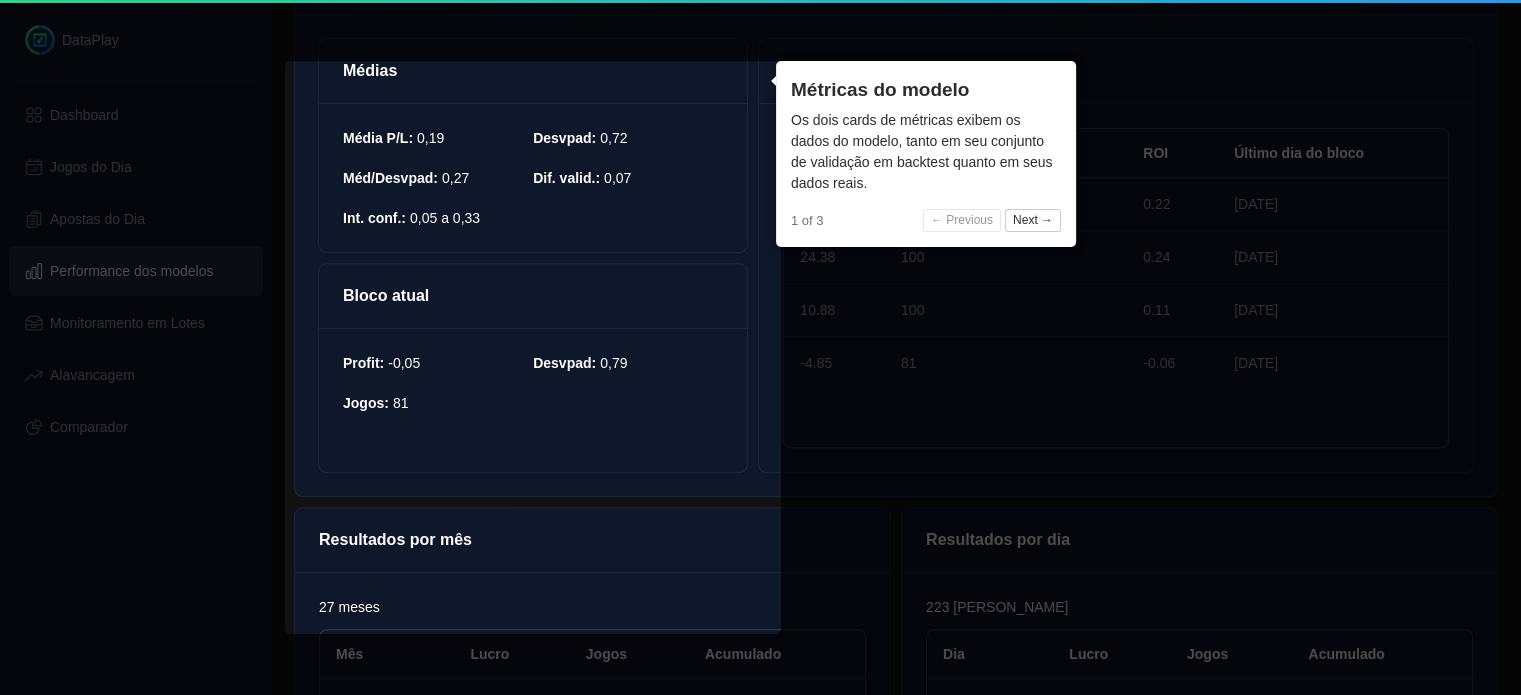 scroll, scrollTop: 0, scrollLeft: 0, axis: both 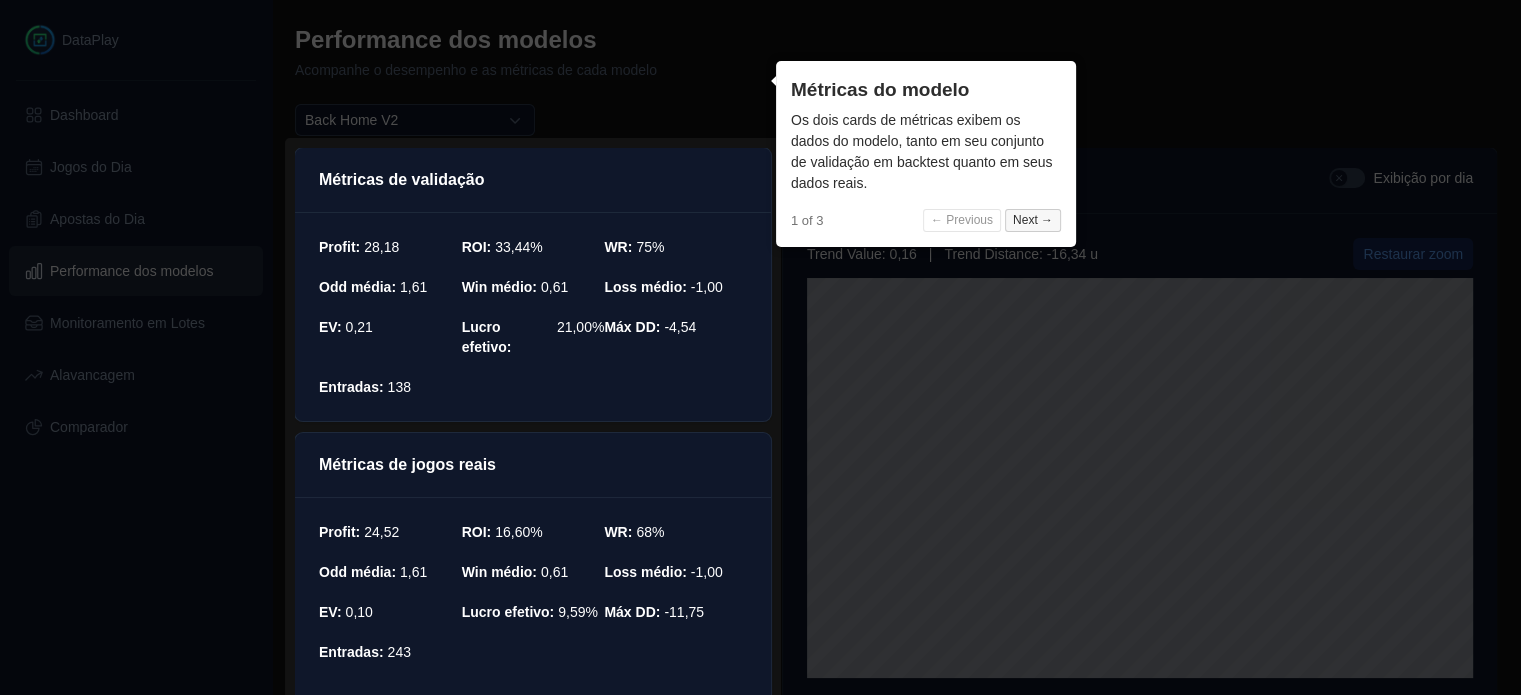 click on "Next →" at bounding box center (1033, 221) 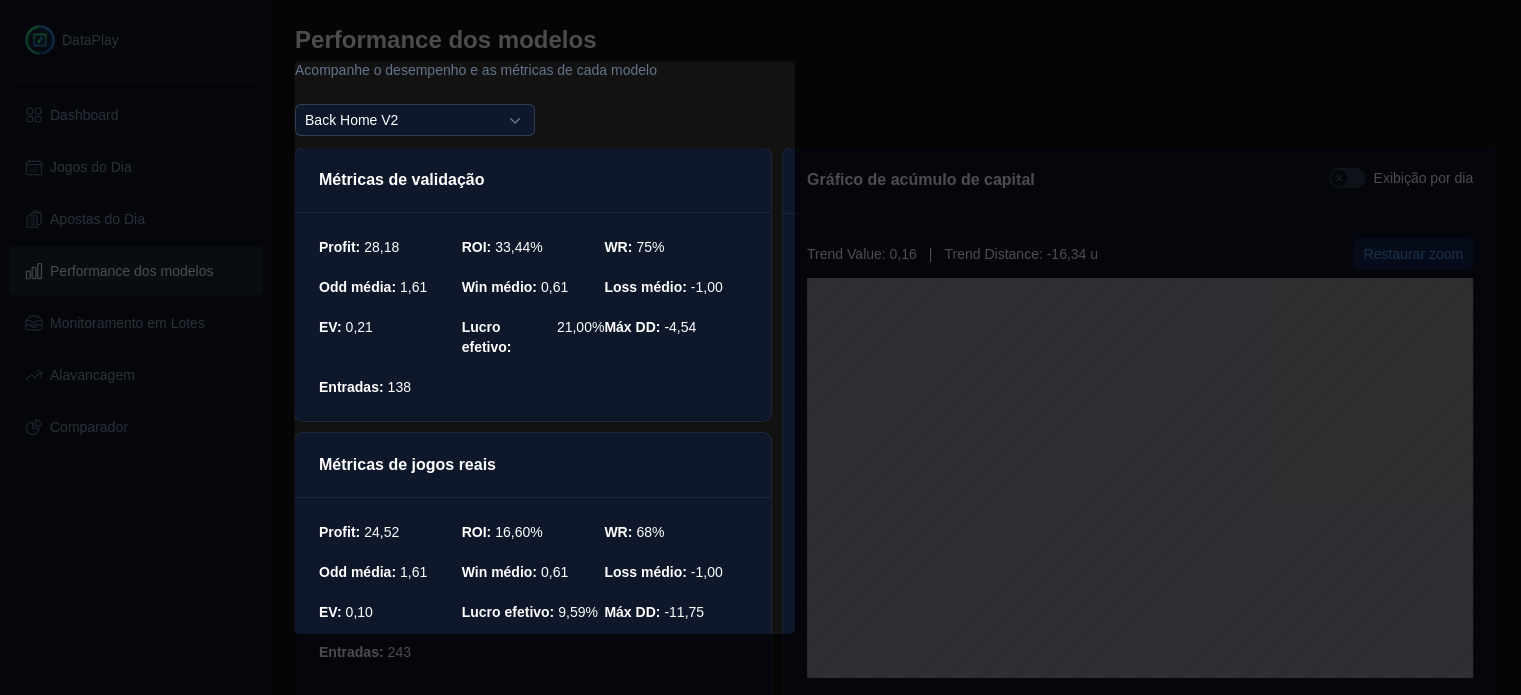 scroll, scrollTop: 76, scrollLeft: 0, axis: vertical 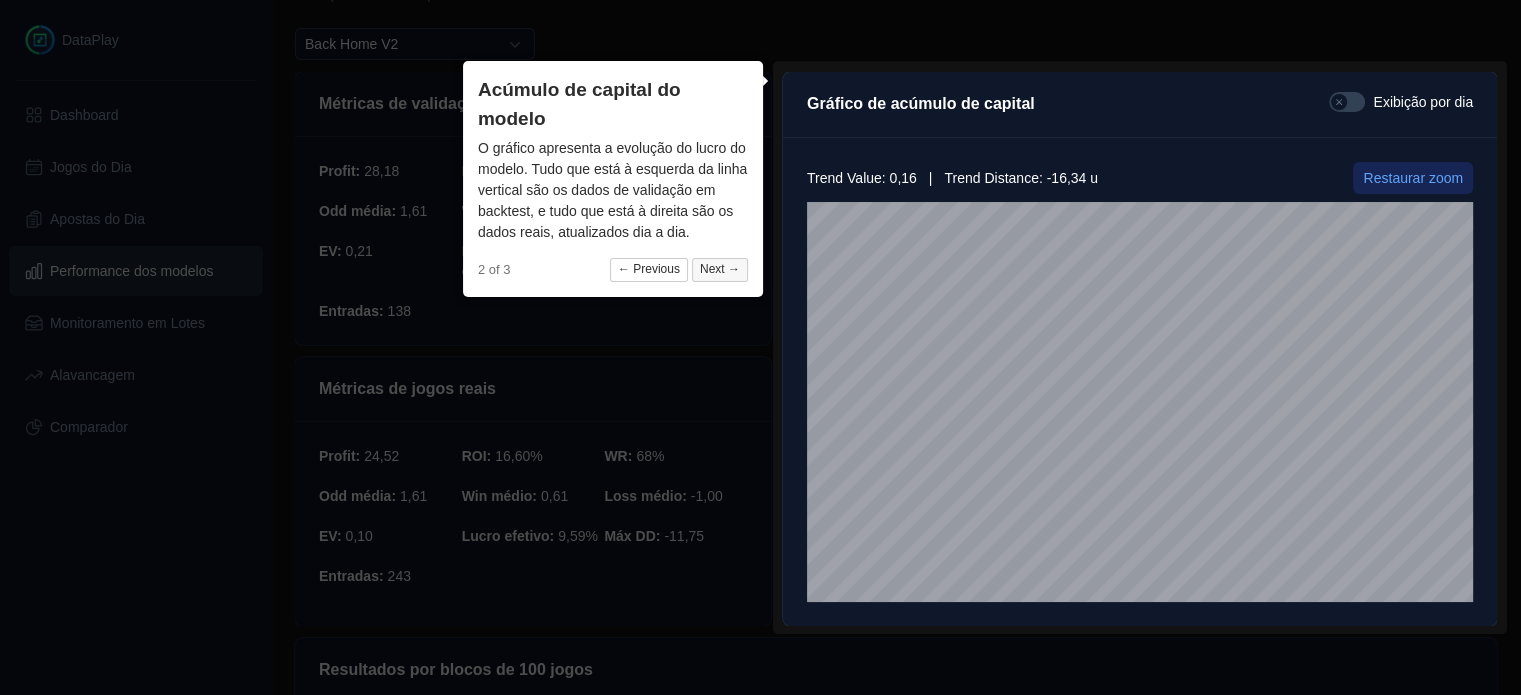 click on "Next →" at bounding box center (720, 270) 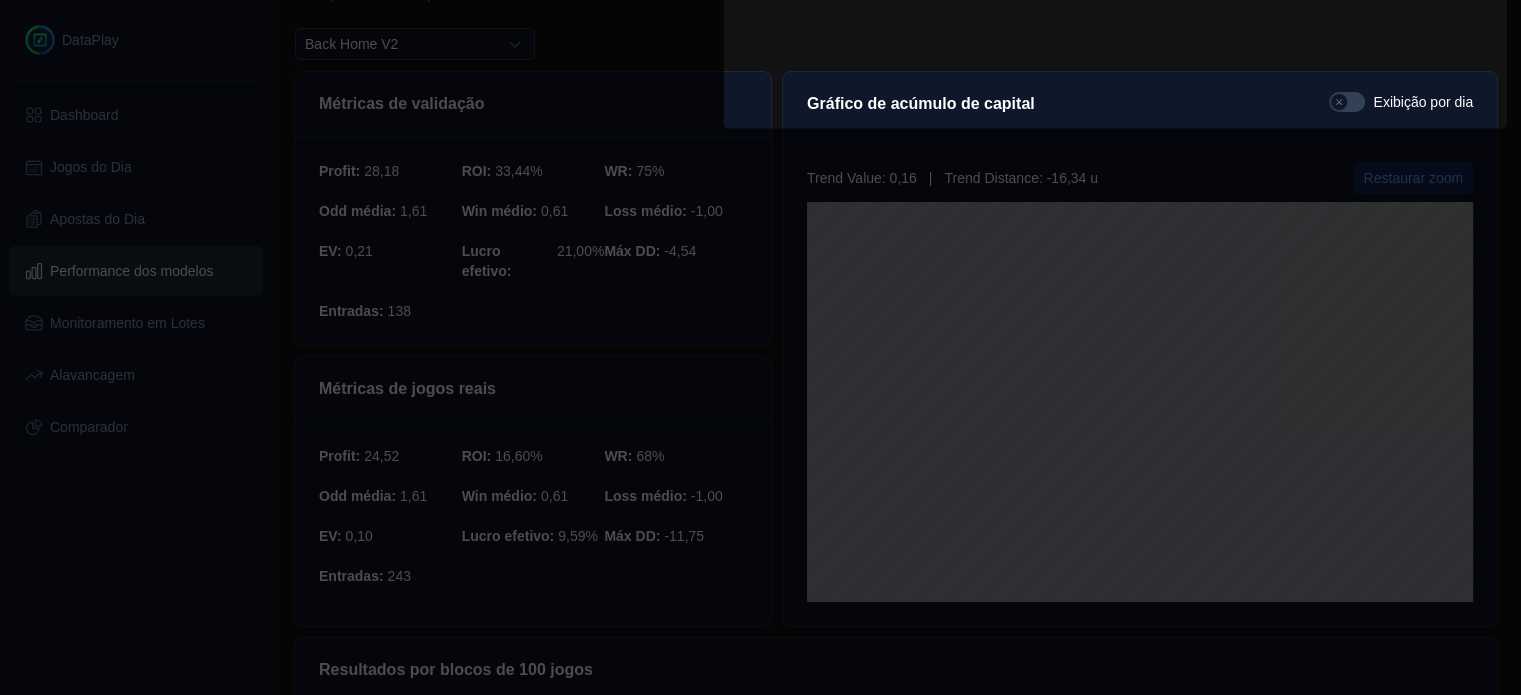 scroll, scrollTop: 638, scrollLeft: 0, axis: vertical 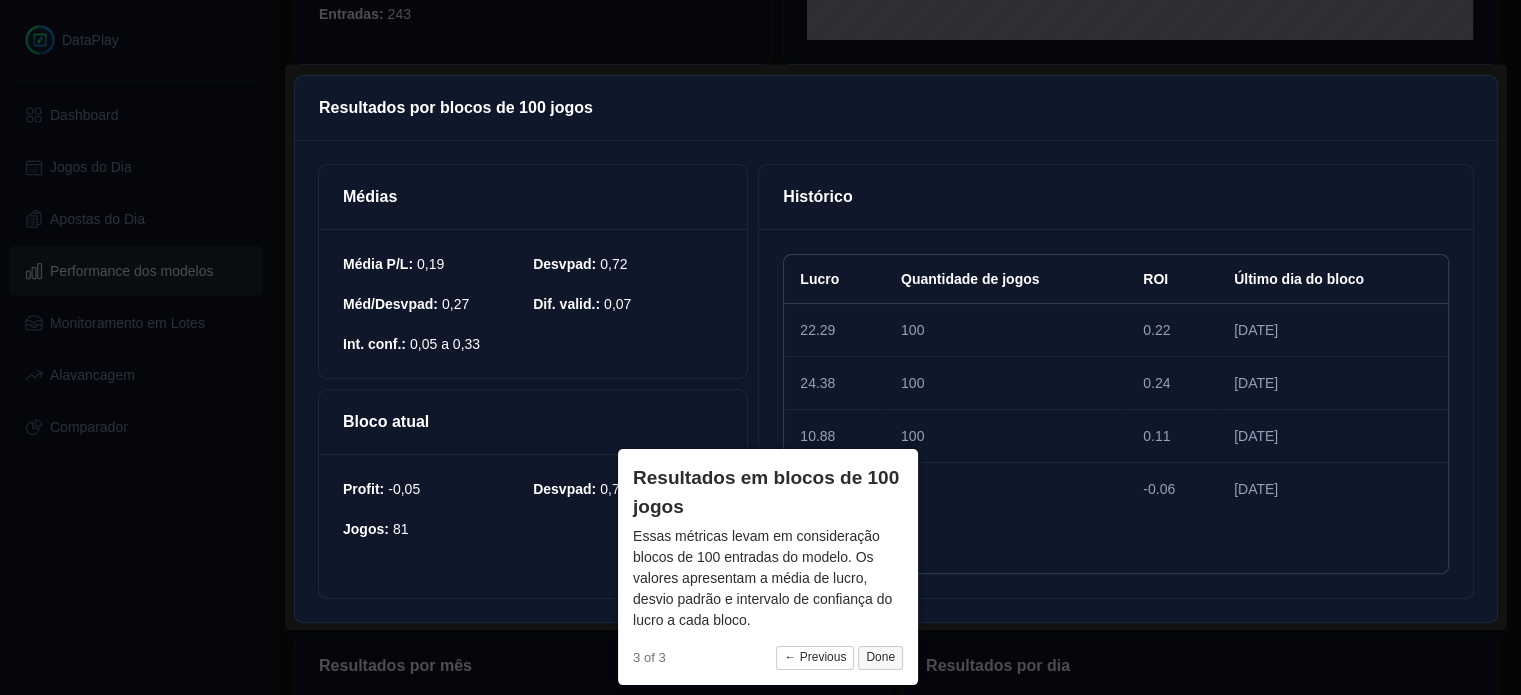click on "Done" at bounding box center (880, 658) 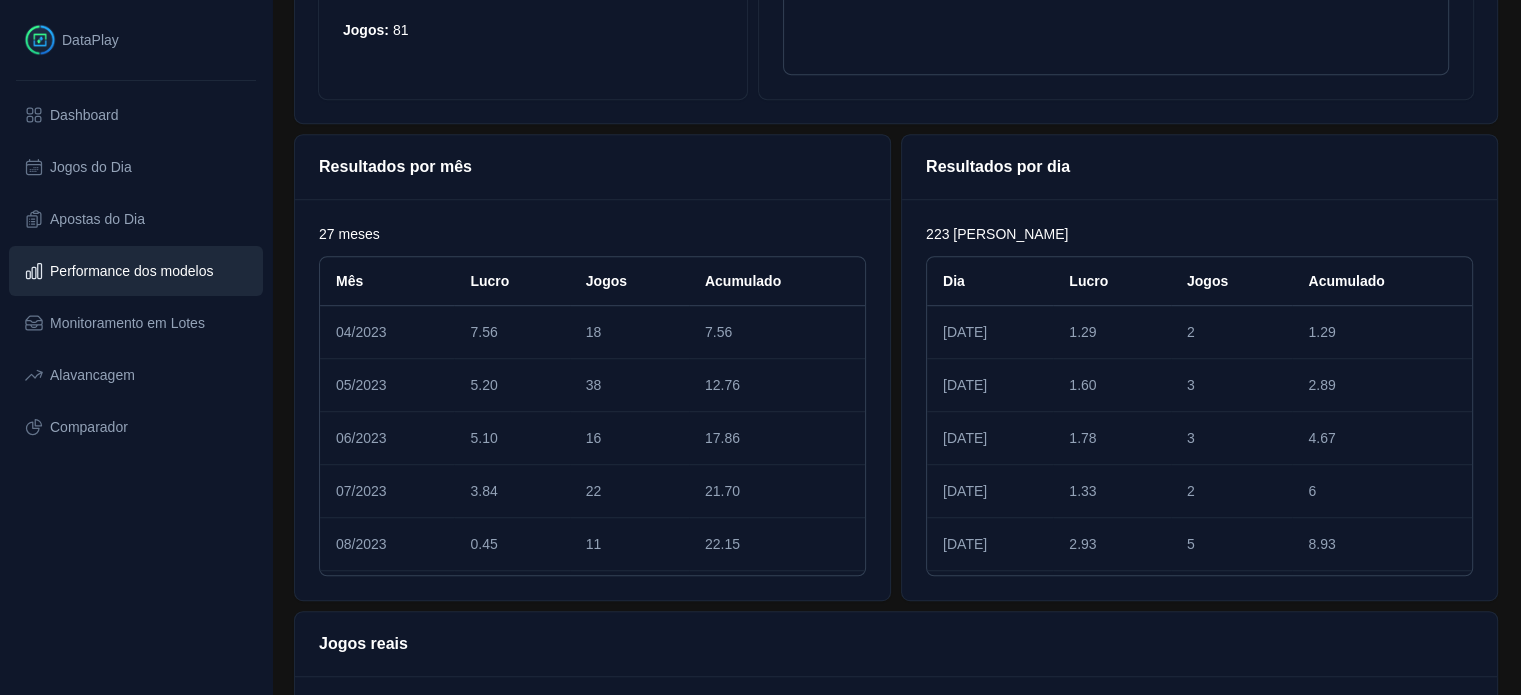 scroll, scrollTop: 1138, scrollLeft: 0, axis: vertical 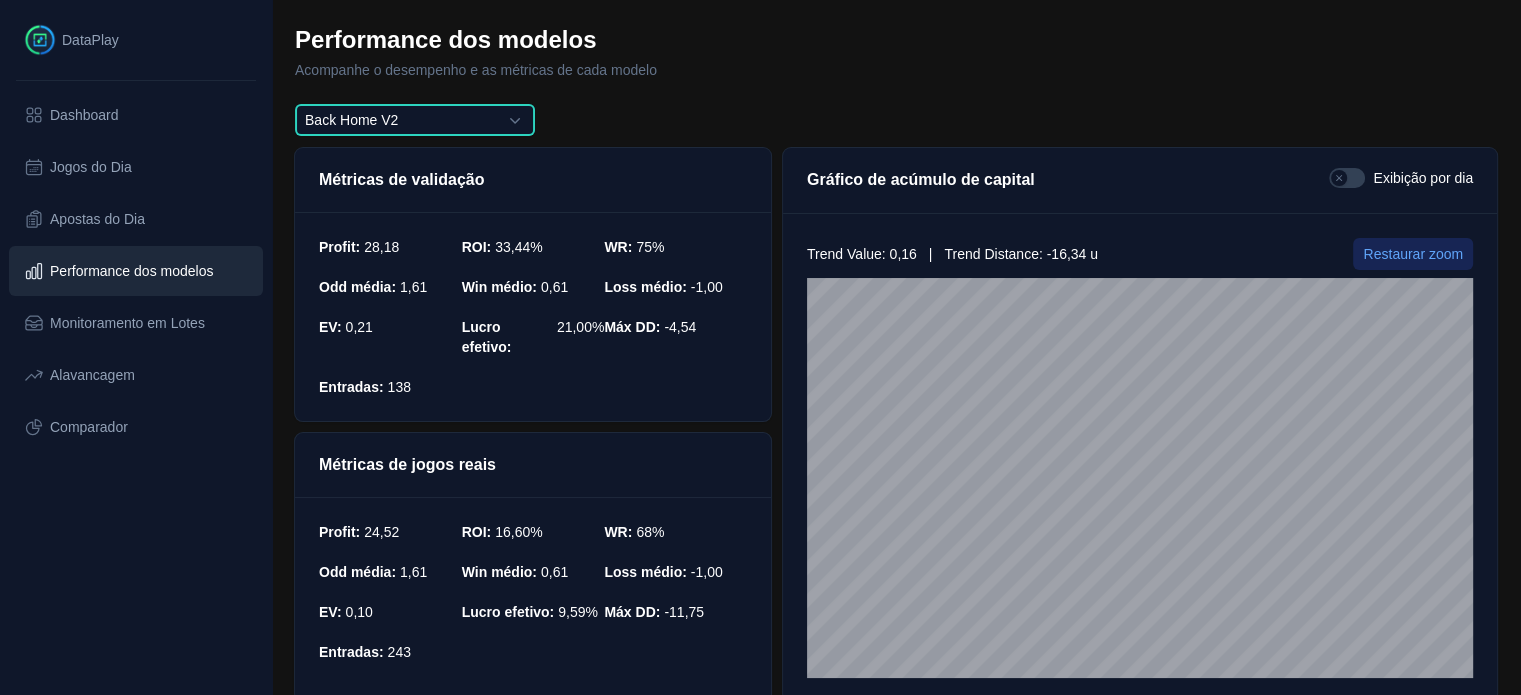click on "Back Home V2" 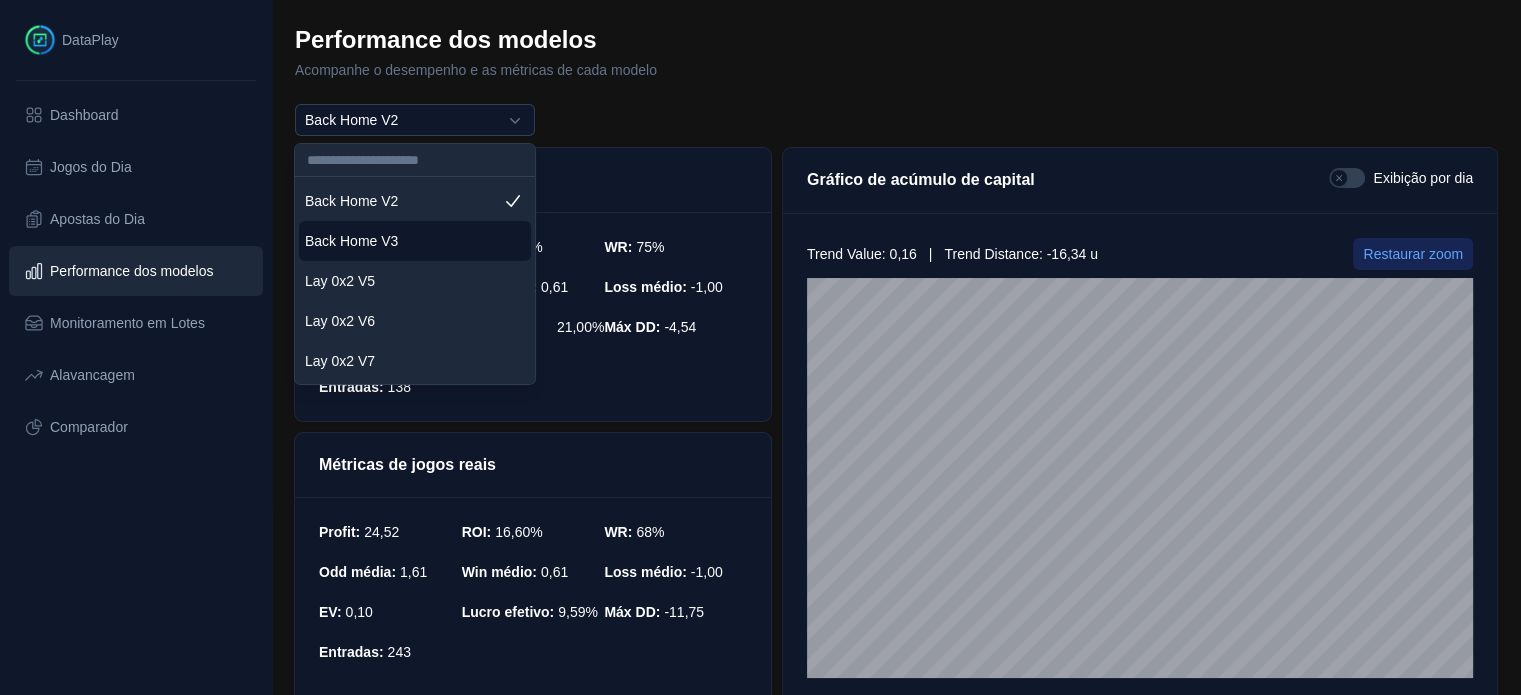 click on "Back Home V3" at bounding box center [351, 241] 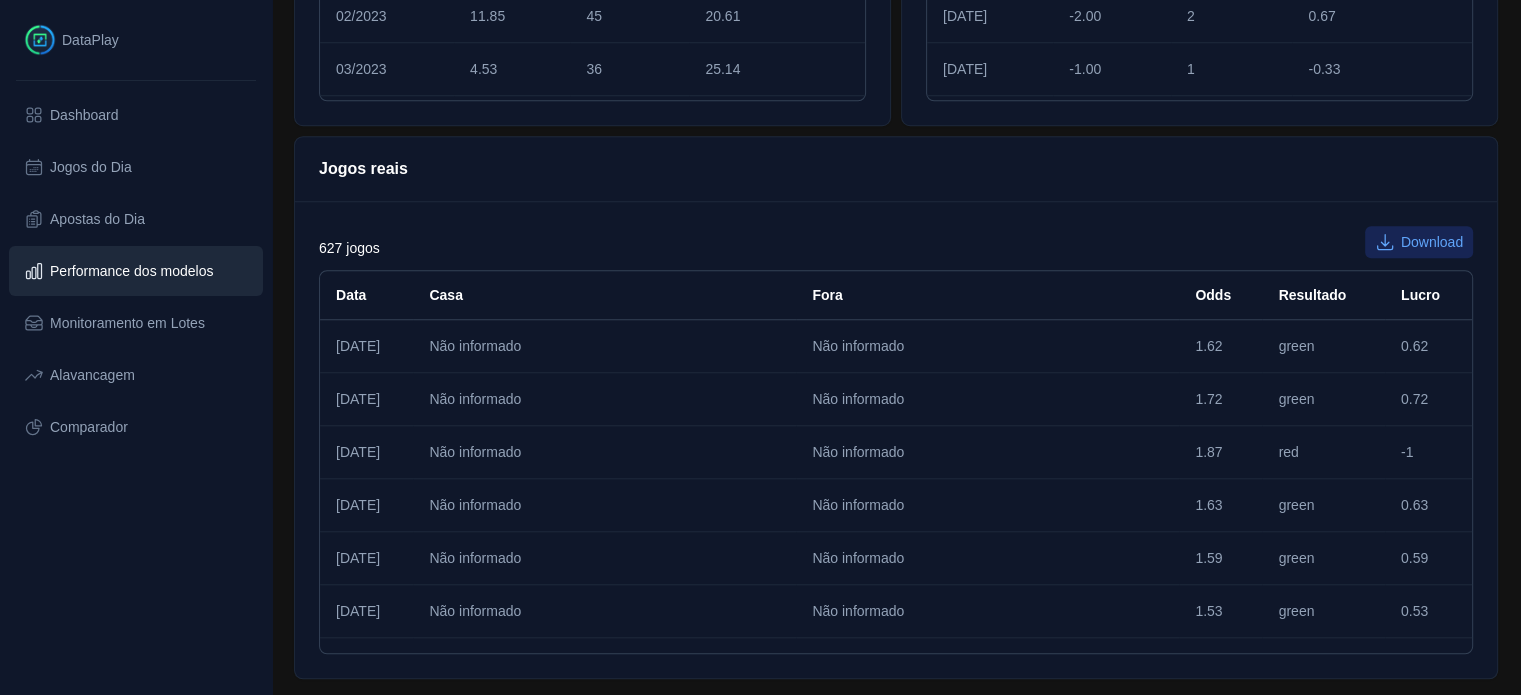 scroll, scrollTop: 1616, scrollLeft: 0, axis: vertical 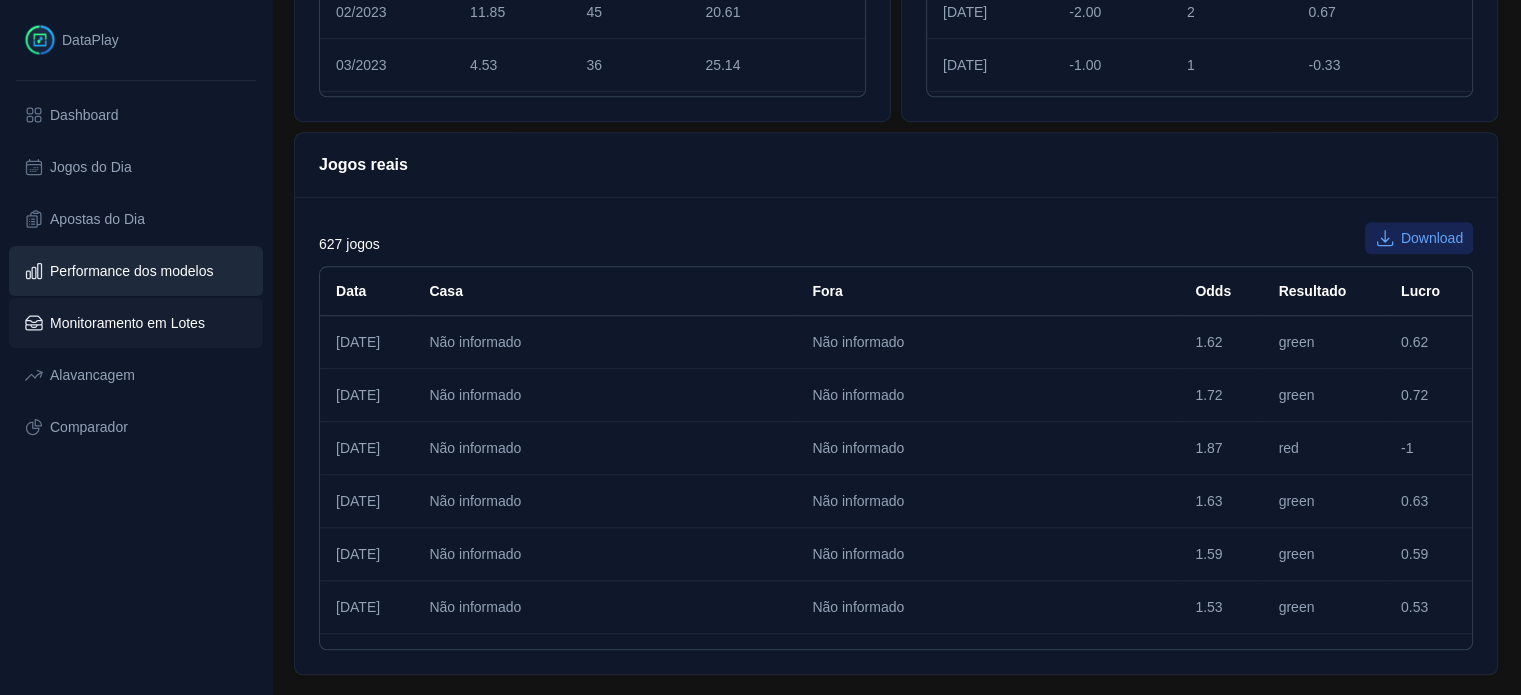 click on "Monitoramento em Lotes" at bounding box center (127, 323) 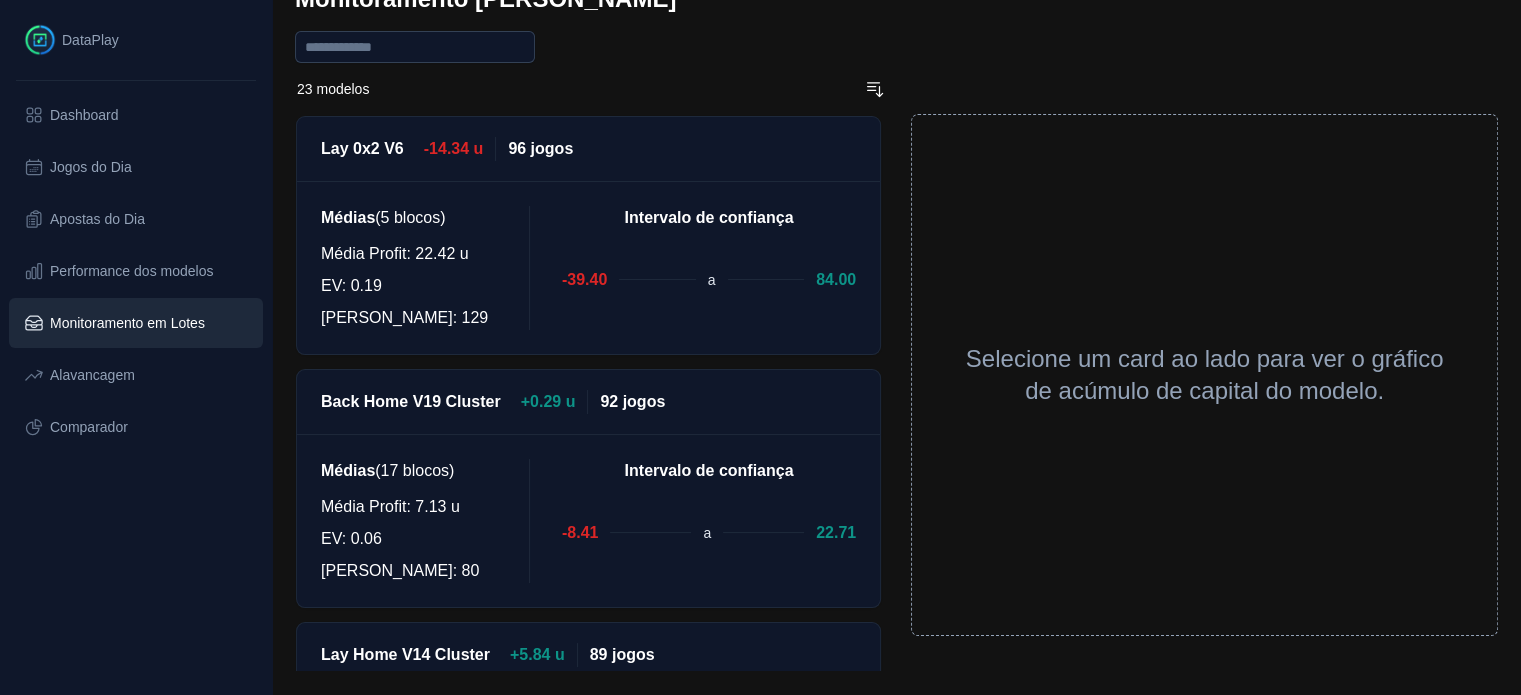 scroll, scrollTop: 0, scrollLeft: 0, axis: both 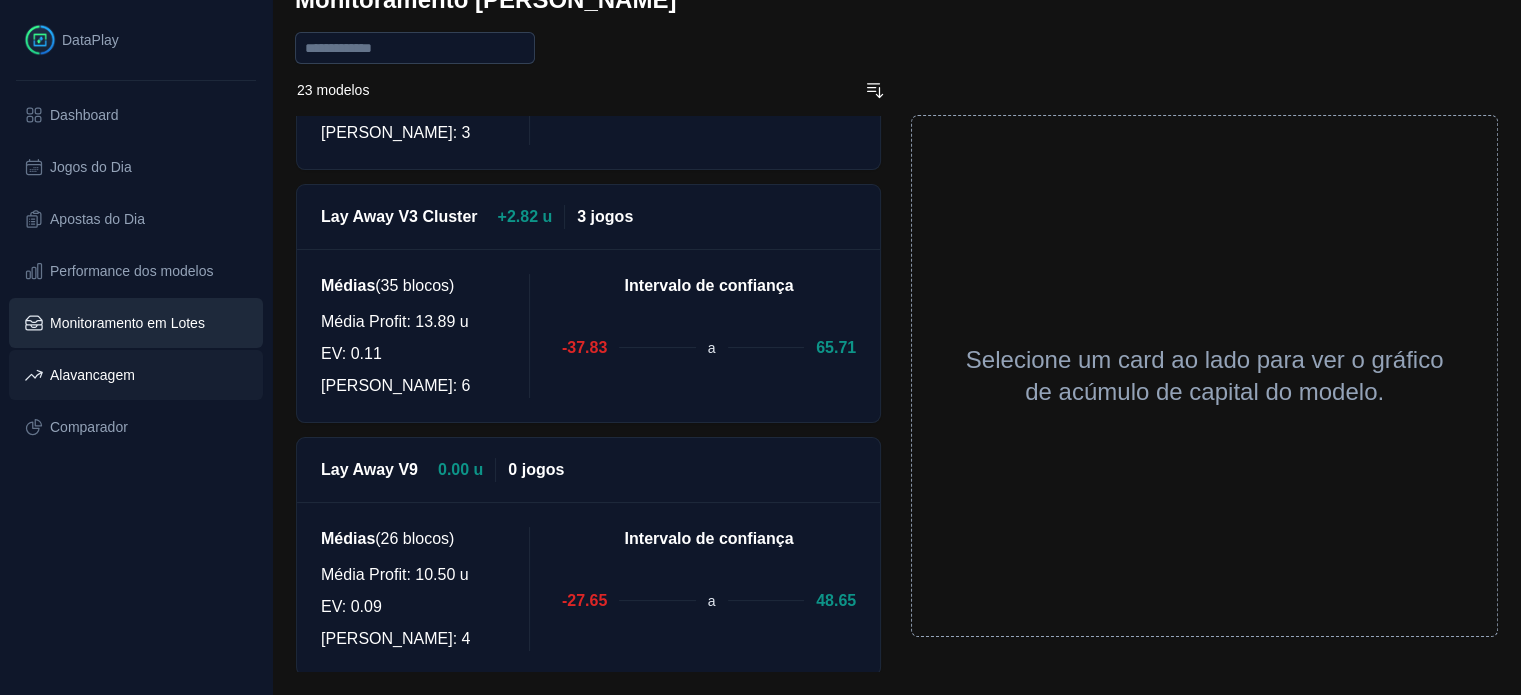 click on "Alavancagem" at bounding box center (92, 375) 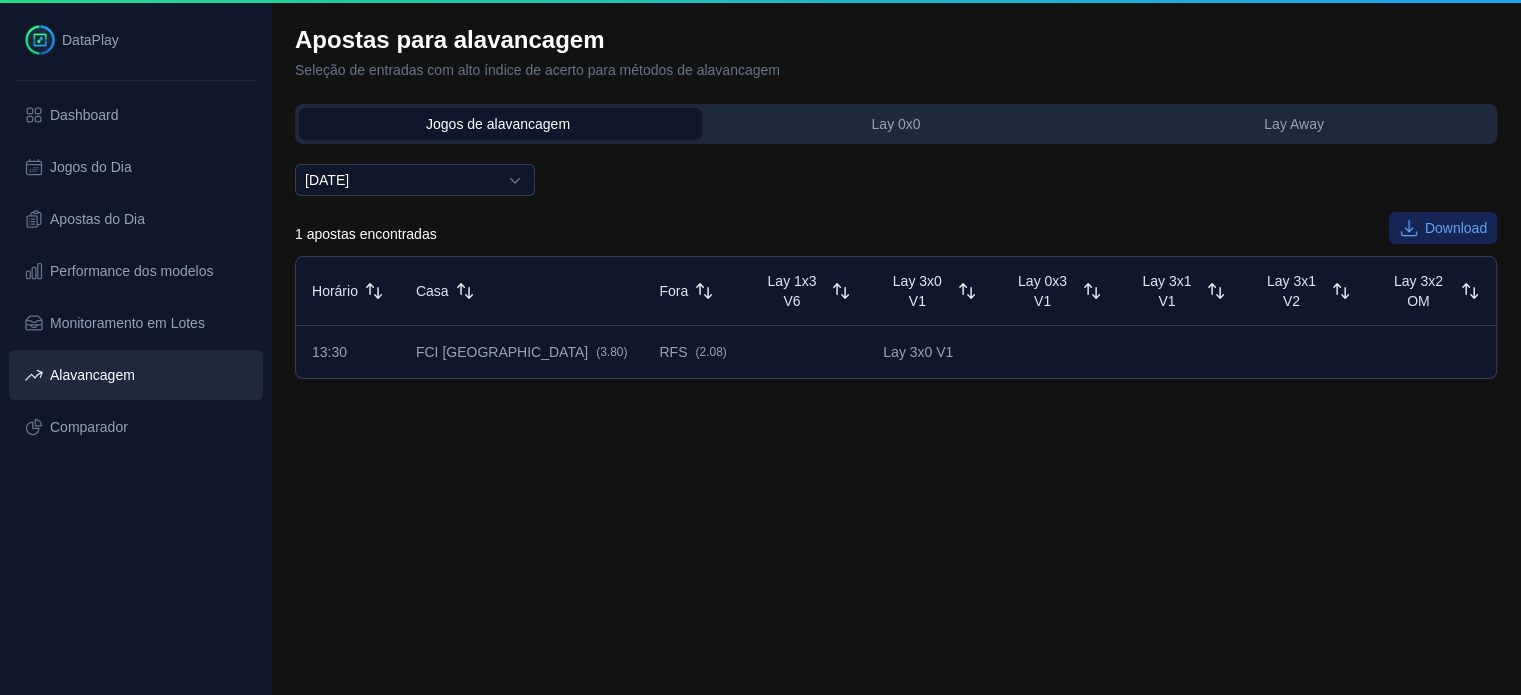 scroll, scrollTop: 0, scrollLeft: 0, axis: both 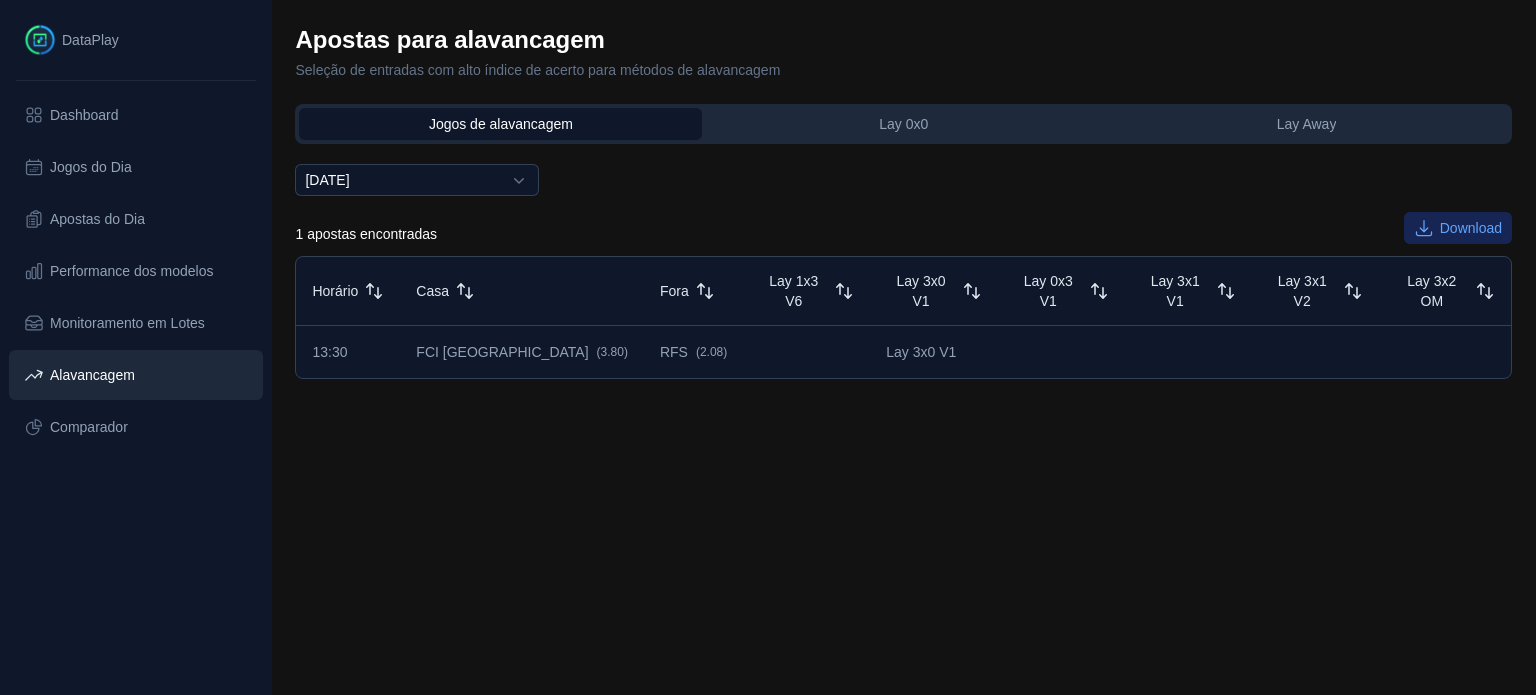 drag, startPoint x: 652, startPoint y: 123, endPoint x: 911, endPoint y: 128, distance: 259.04825 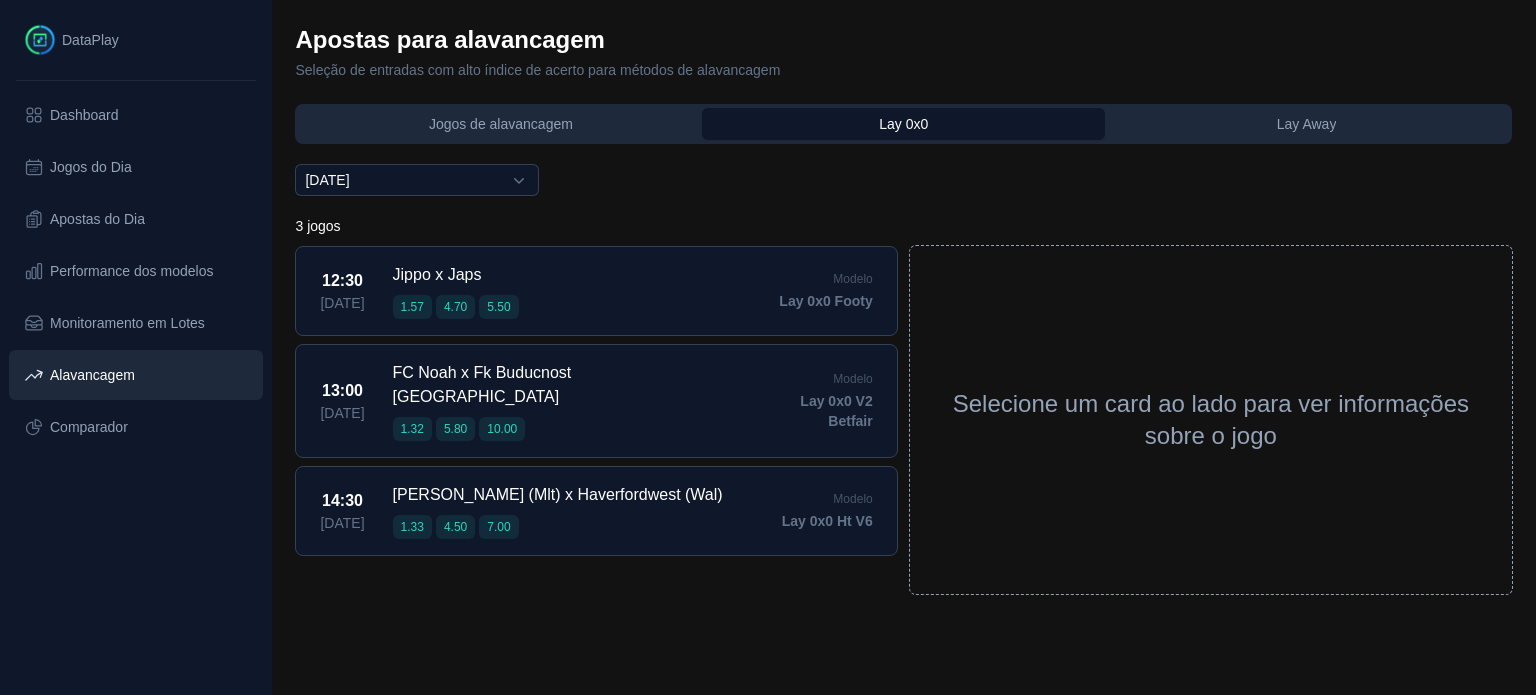 click on "Lay Away" 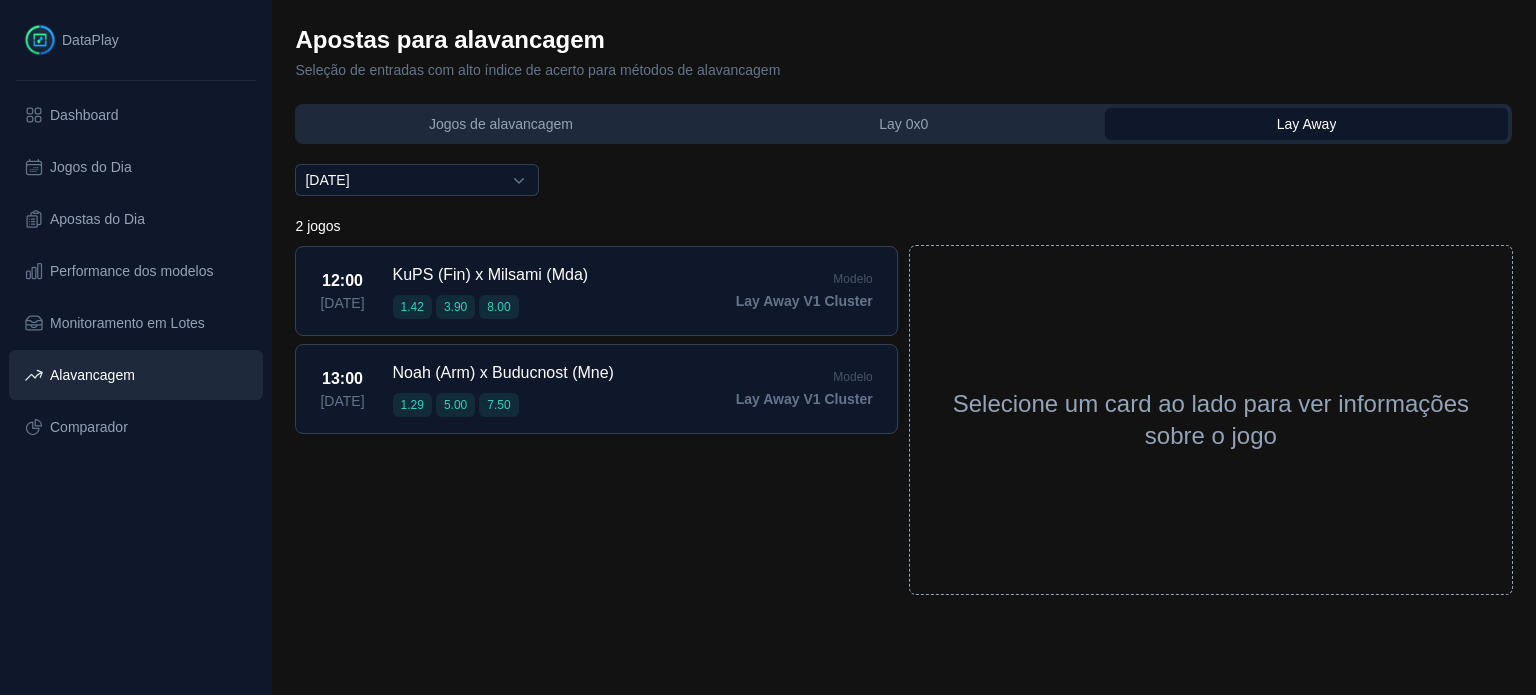 drag, startPoint x: 551, startPoint y: 115, endPoint x: 534, endPoint y: 136, distance: 27.018513 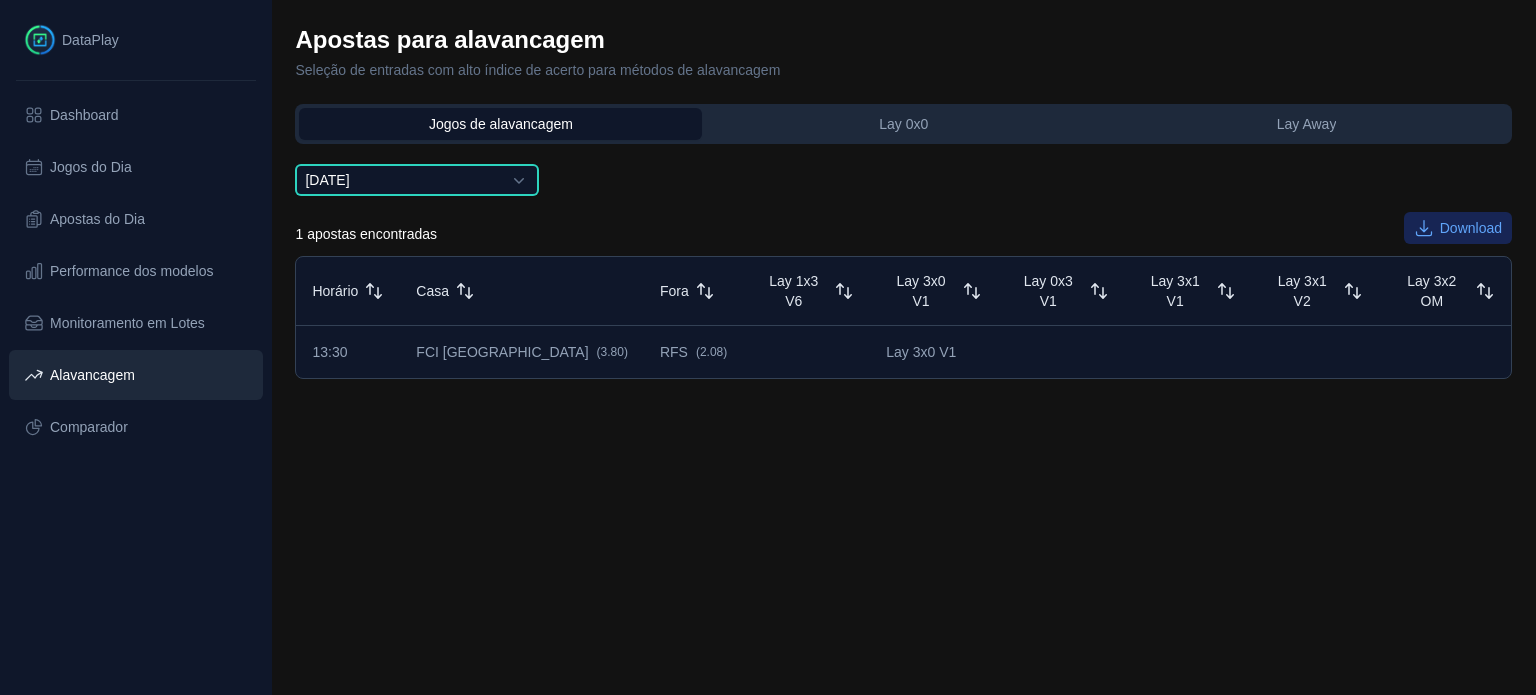 click on "[DATE]" 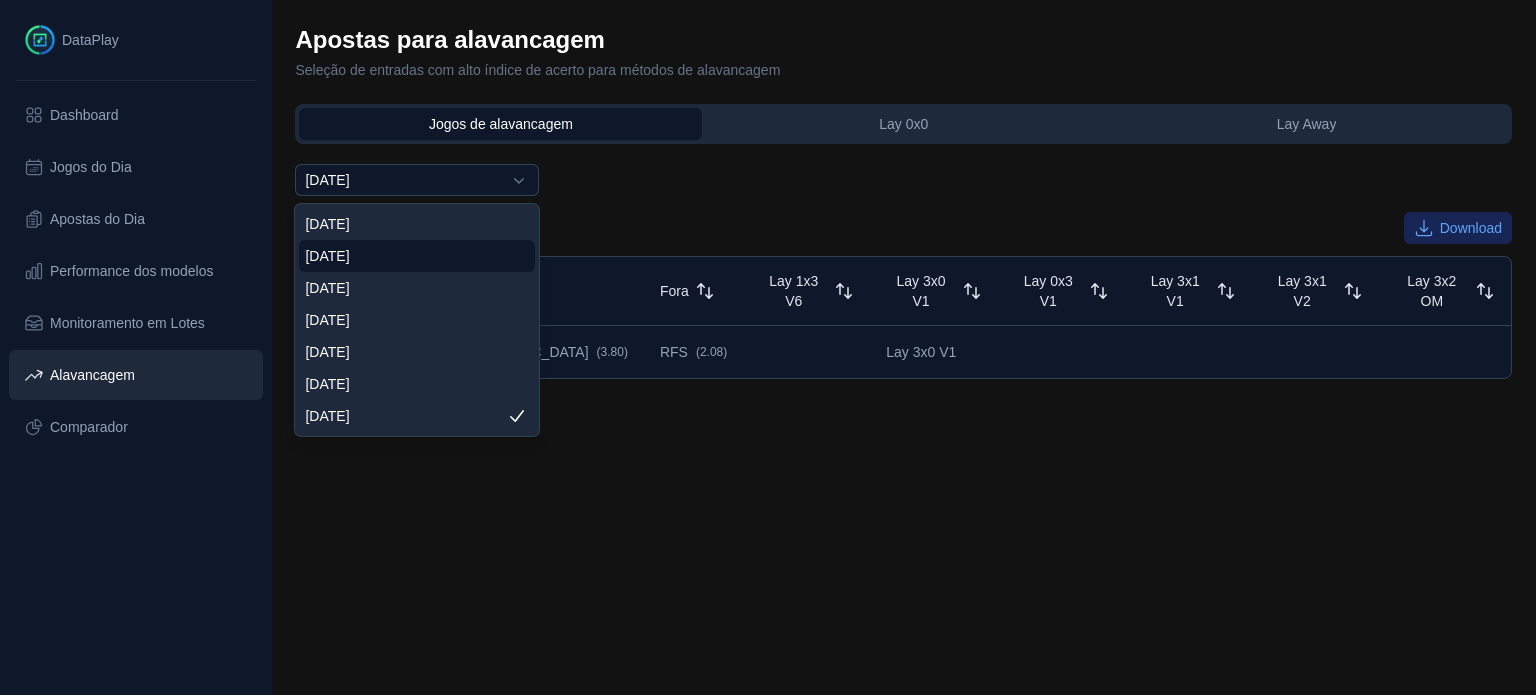 click on "03/07/2025" 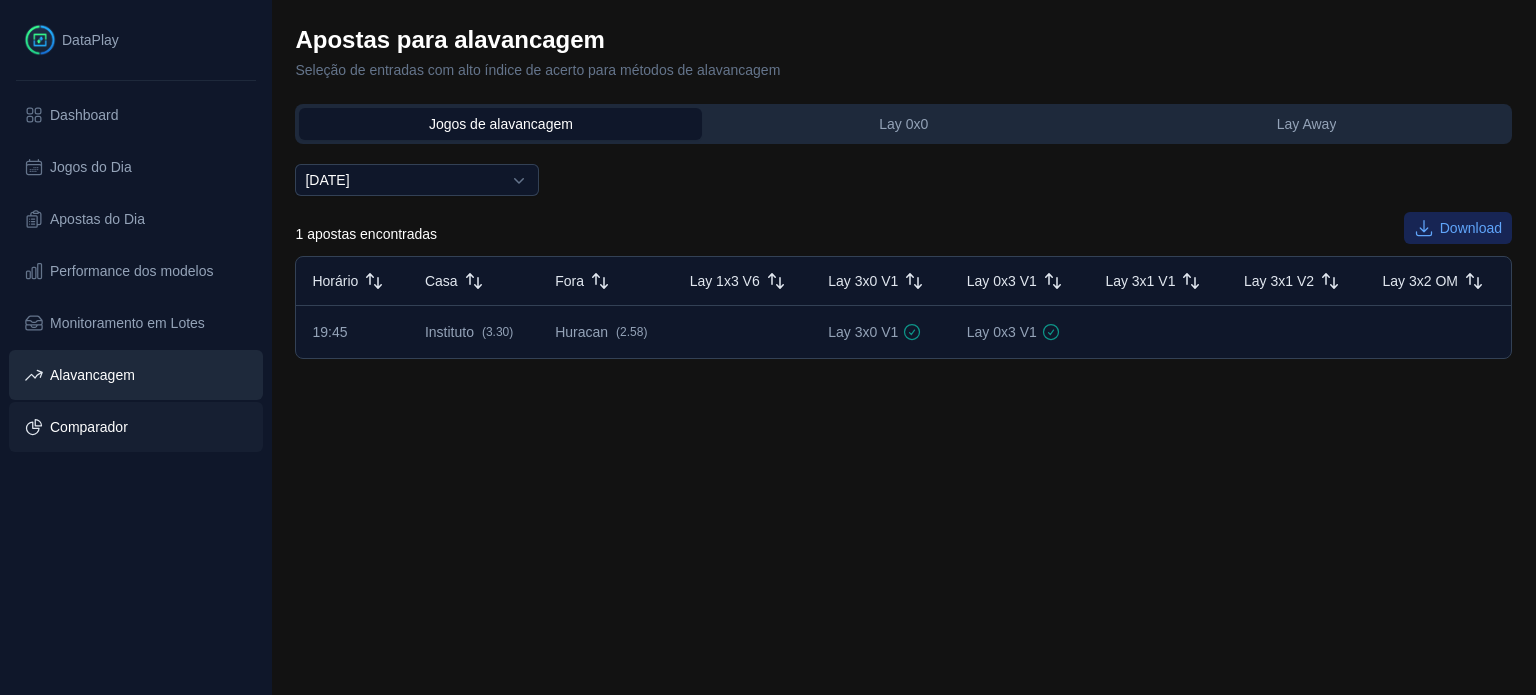 click on "Comparador" at bounding box center [89, 427] 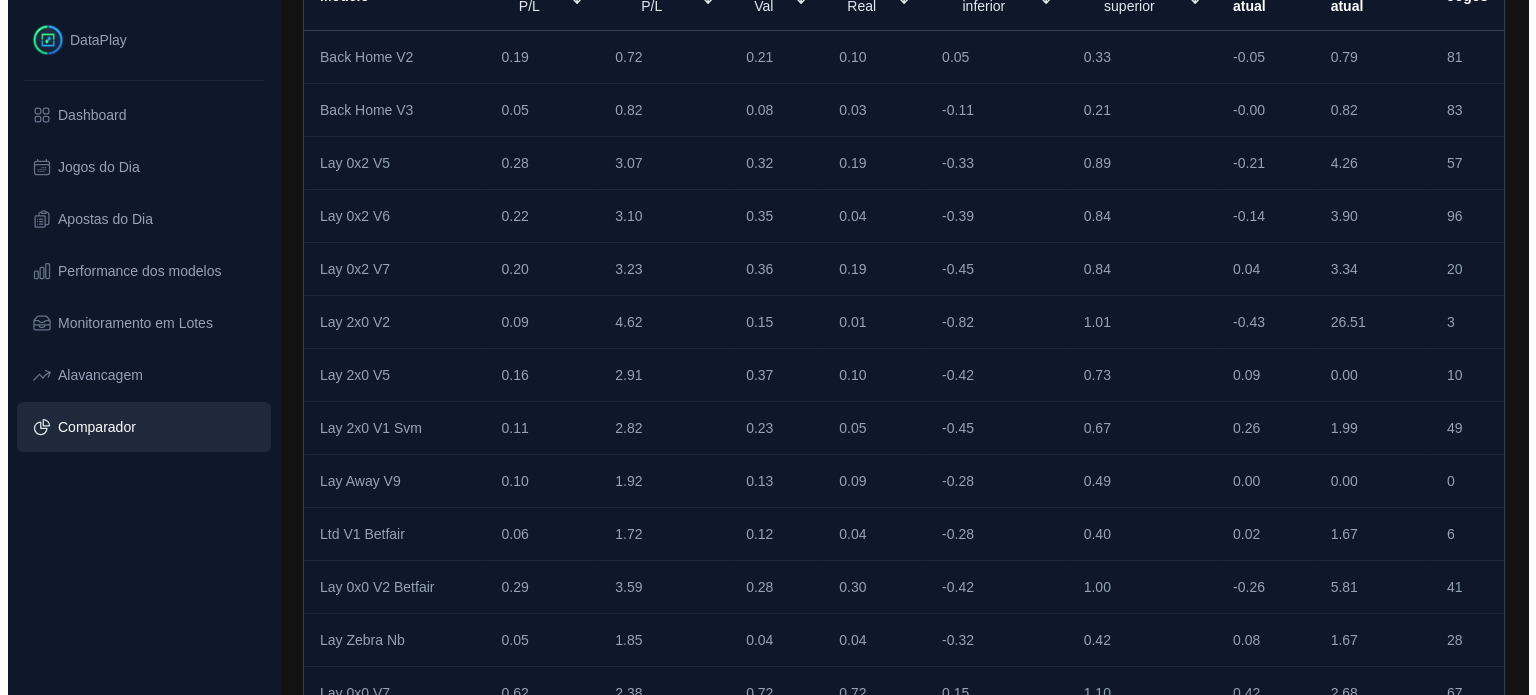 scroll, scrollTop: 0, scrollLeft: 0, axis: both 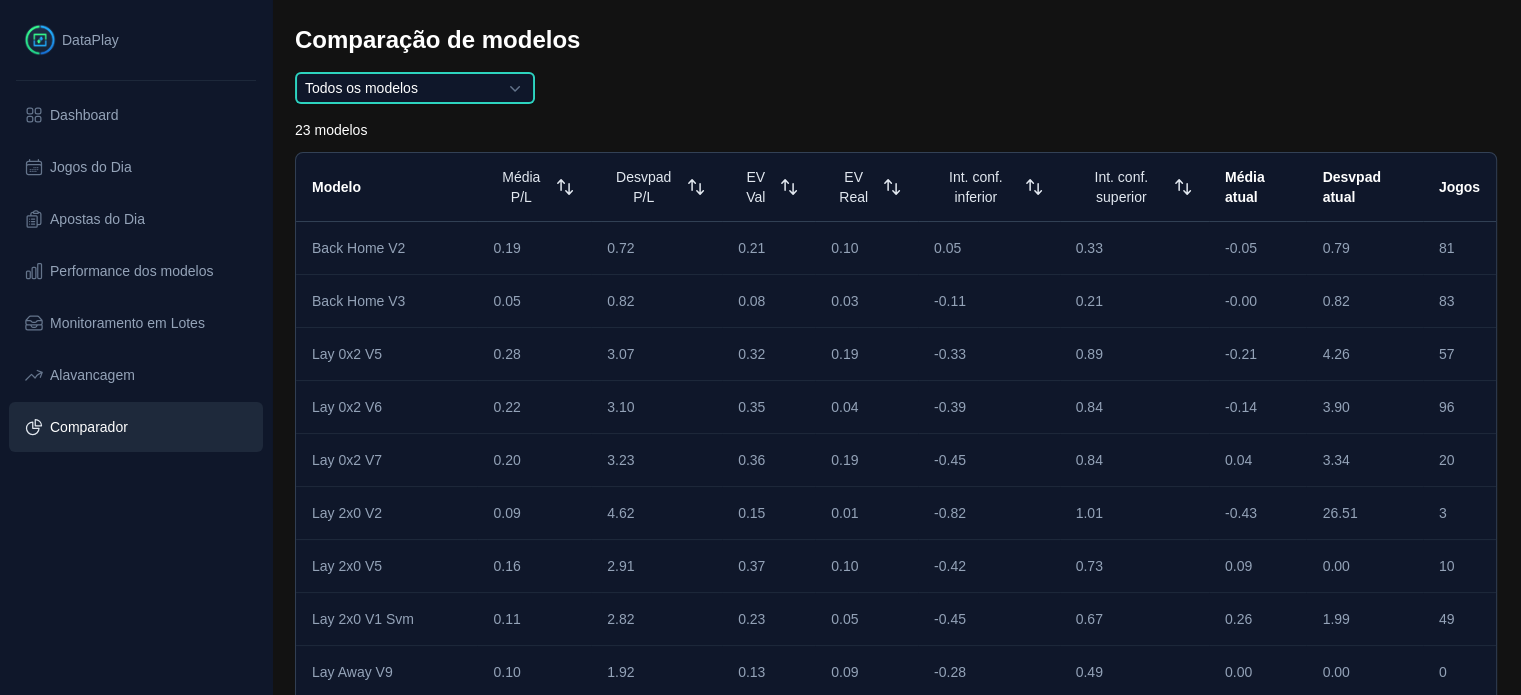 click on "Todos os modelos" 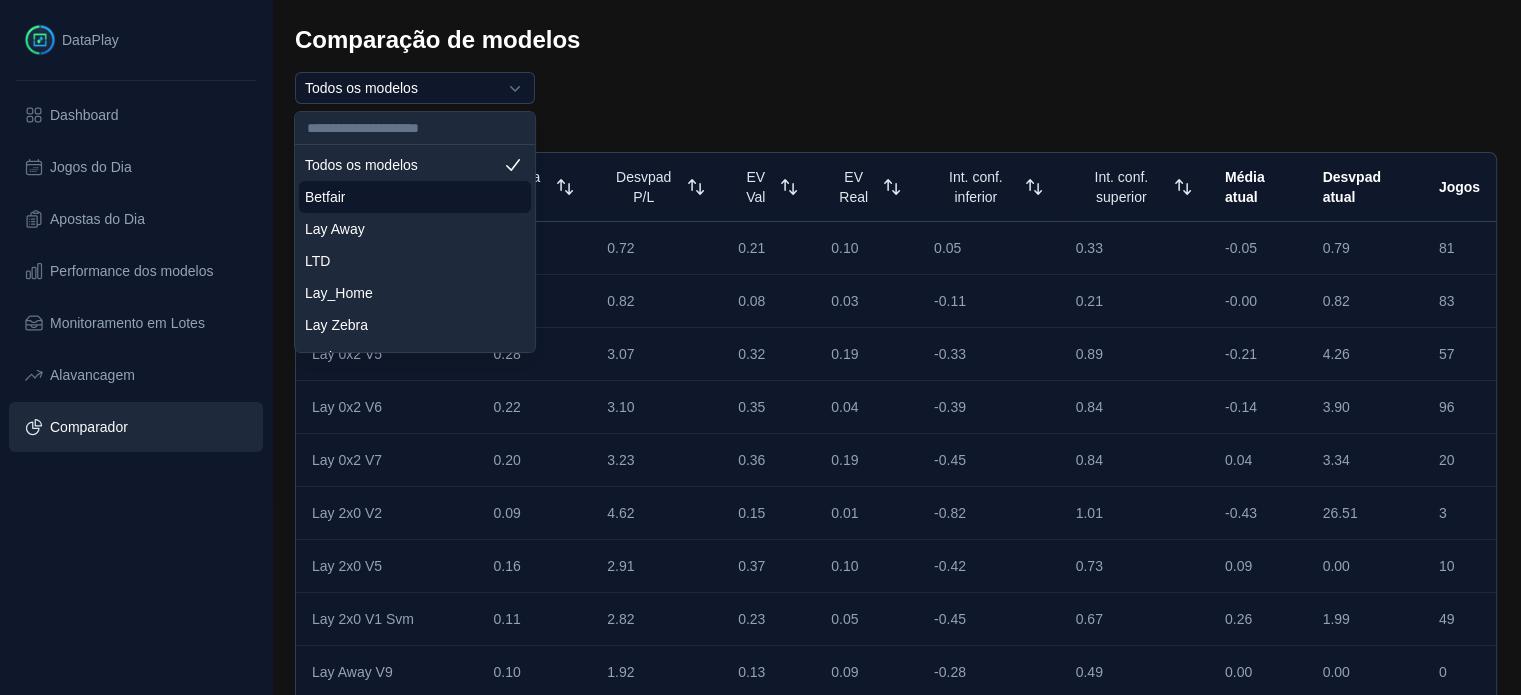 click on "Betfair" 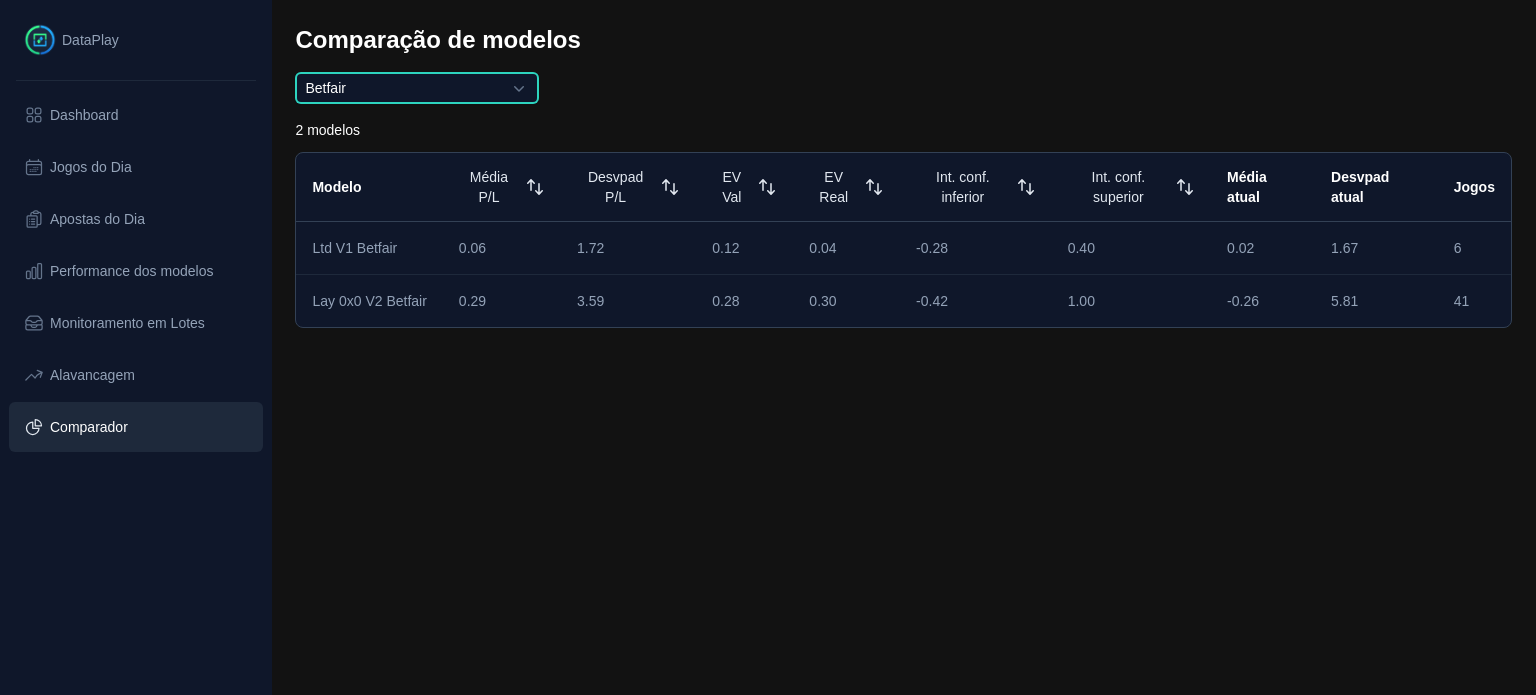 click on "Betfair" 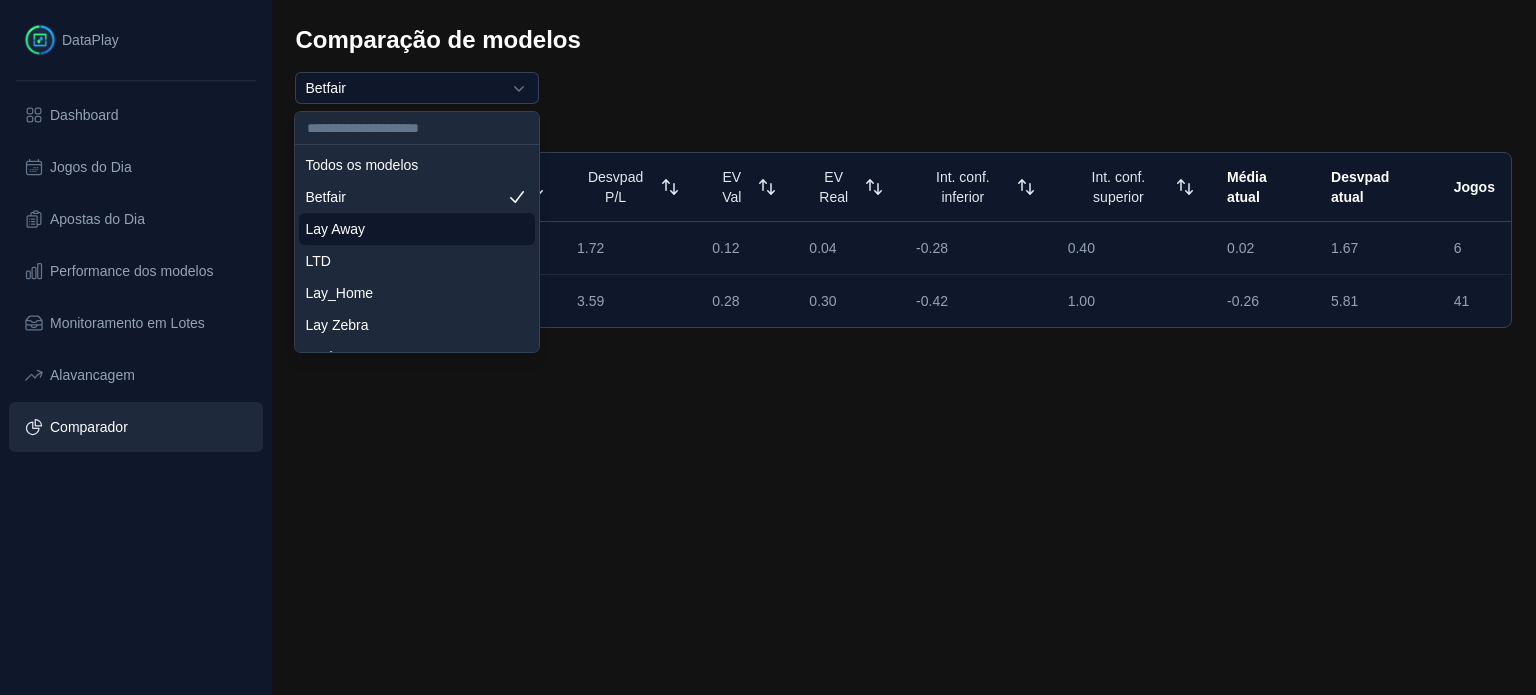 click on "Lay Away" 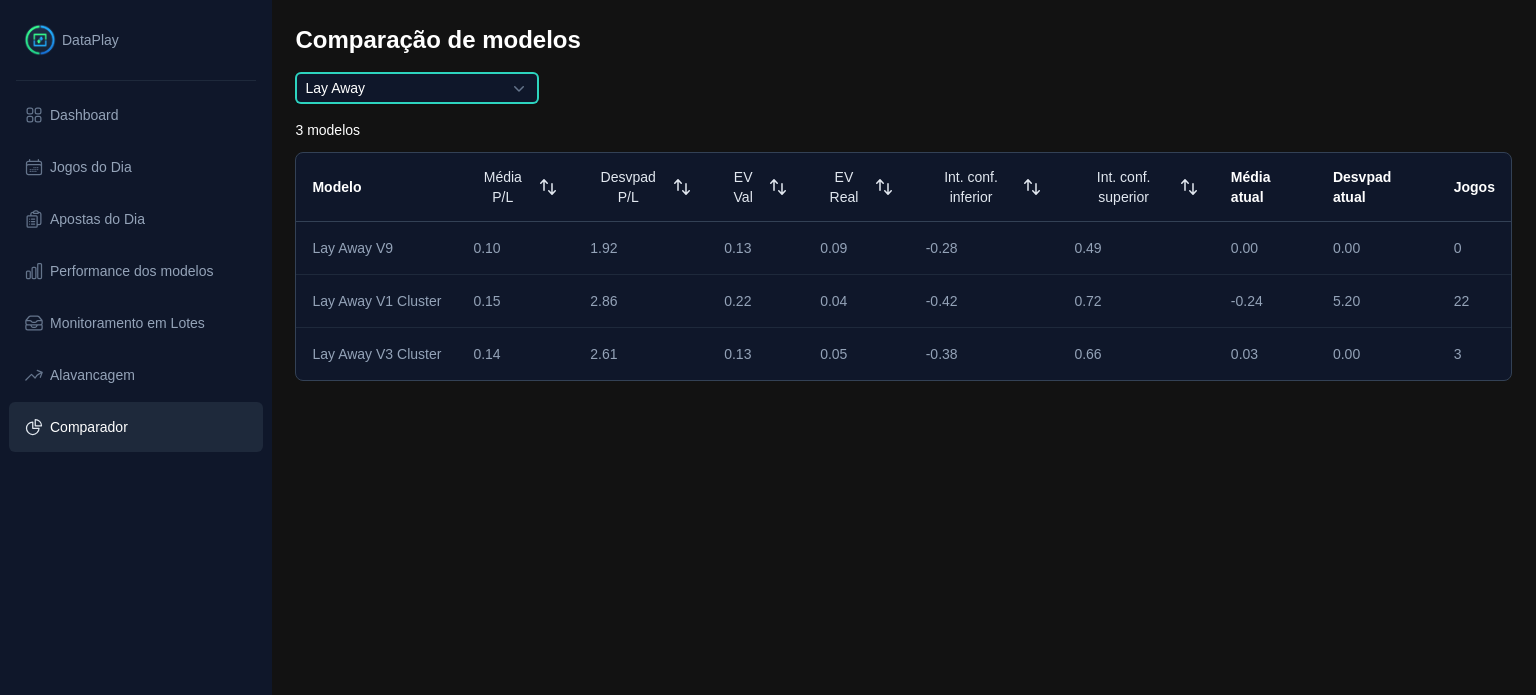 click on "Lay Away" 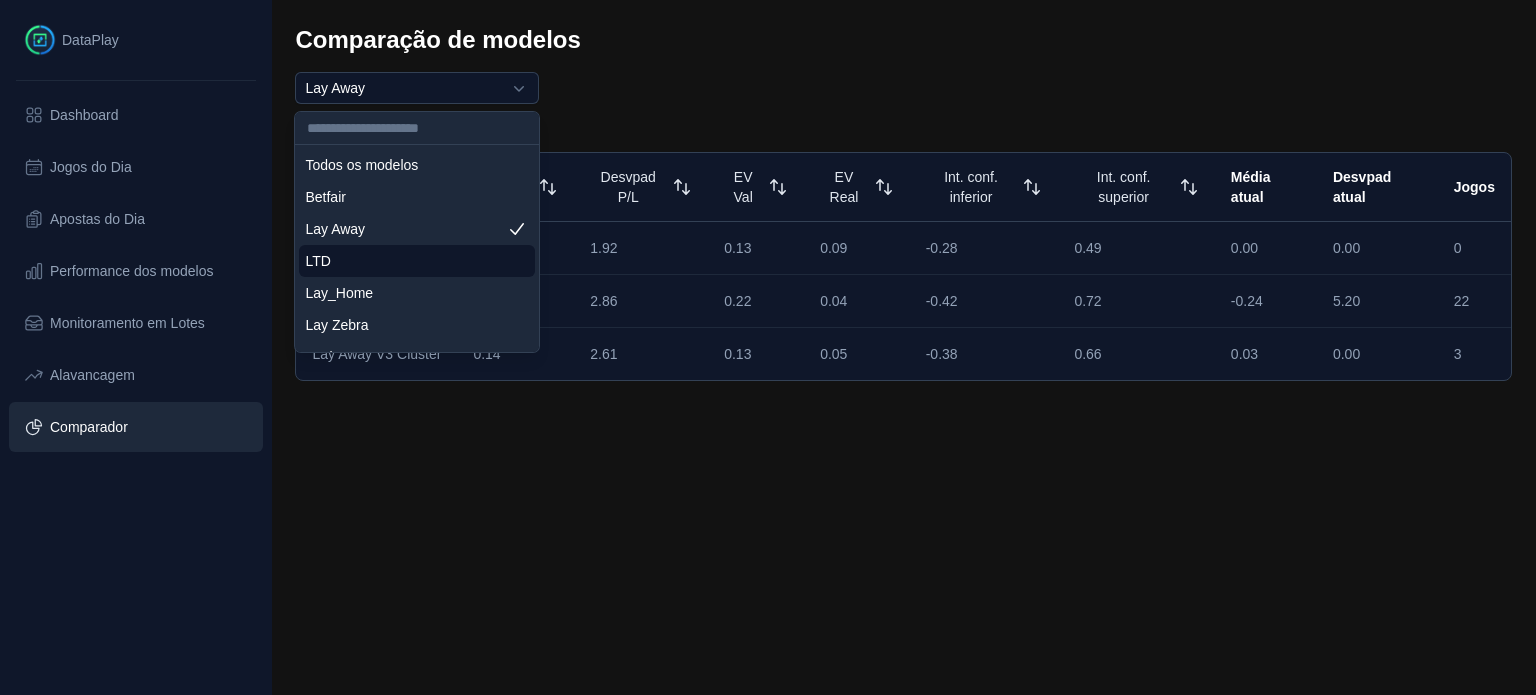click on "LTD" 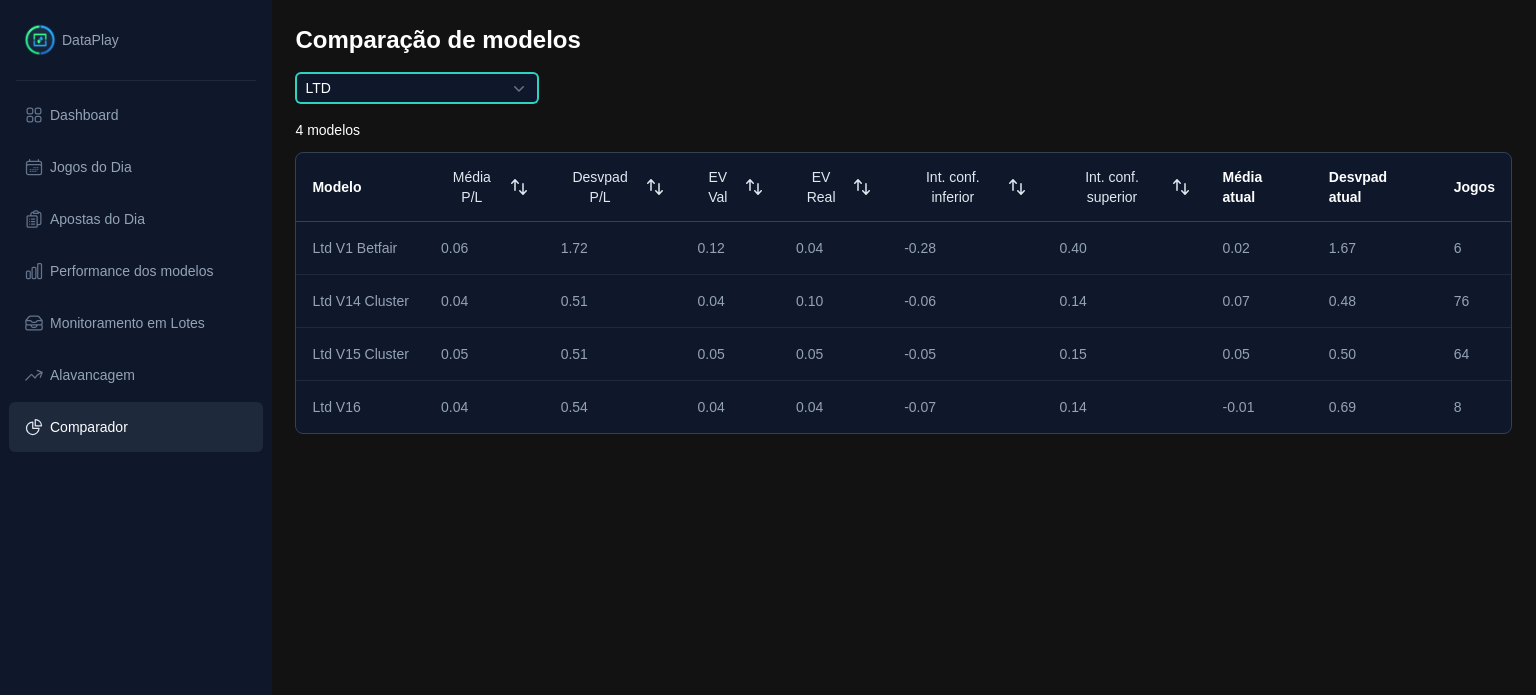 click on "LTD" 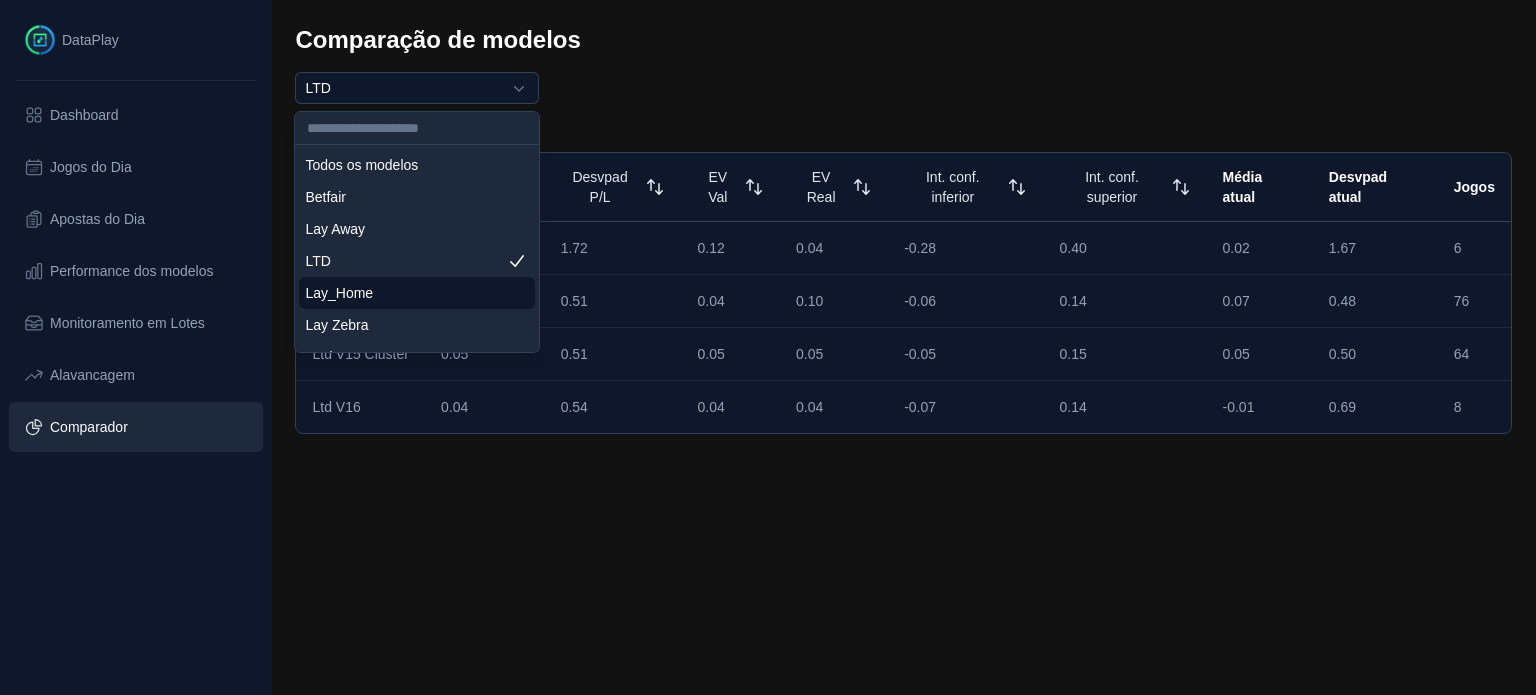 click on "Lay_Home" 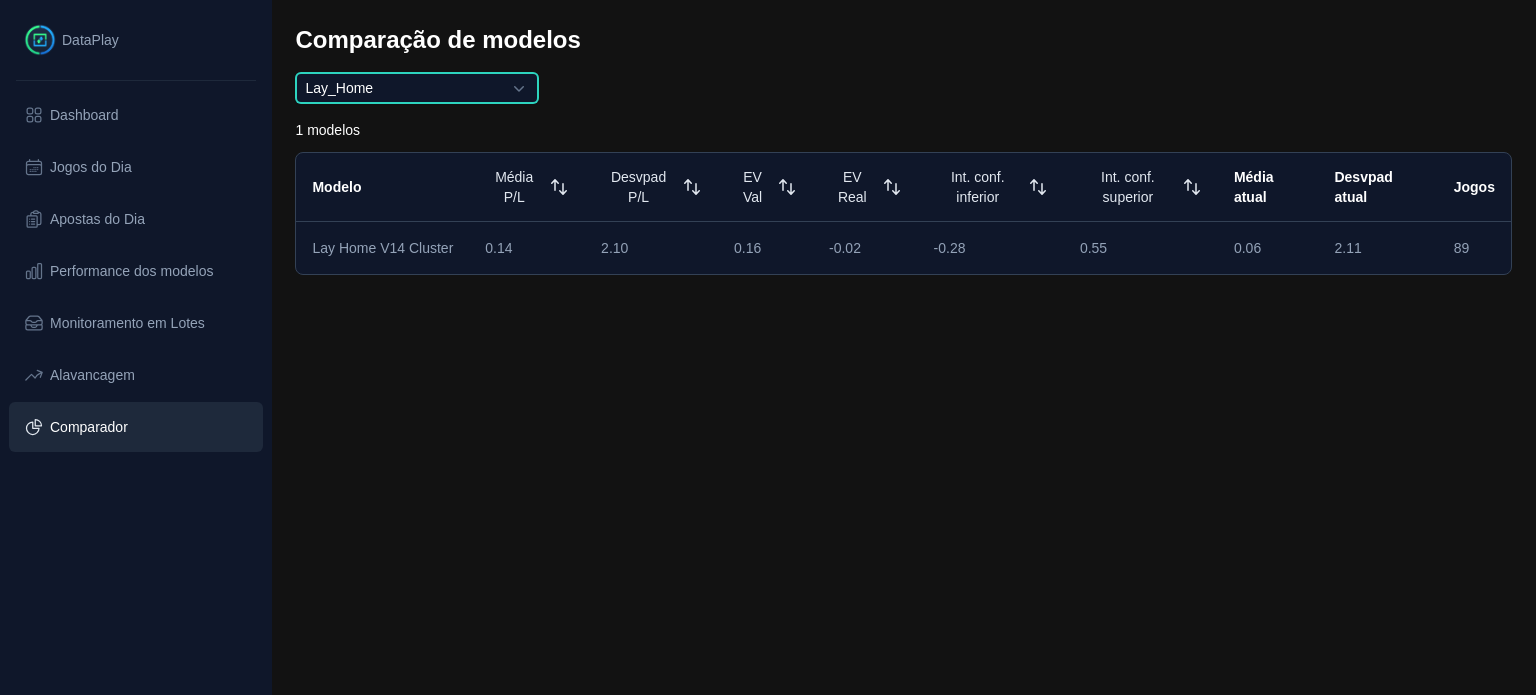 click on "Lay_Home" 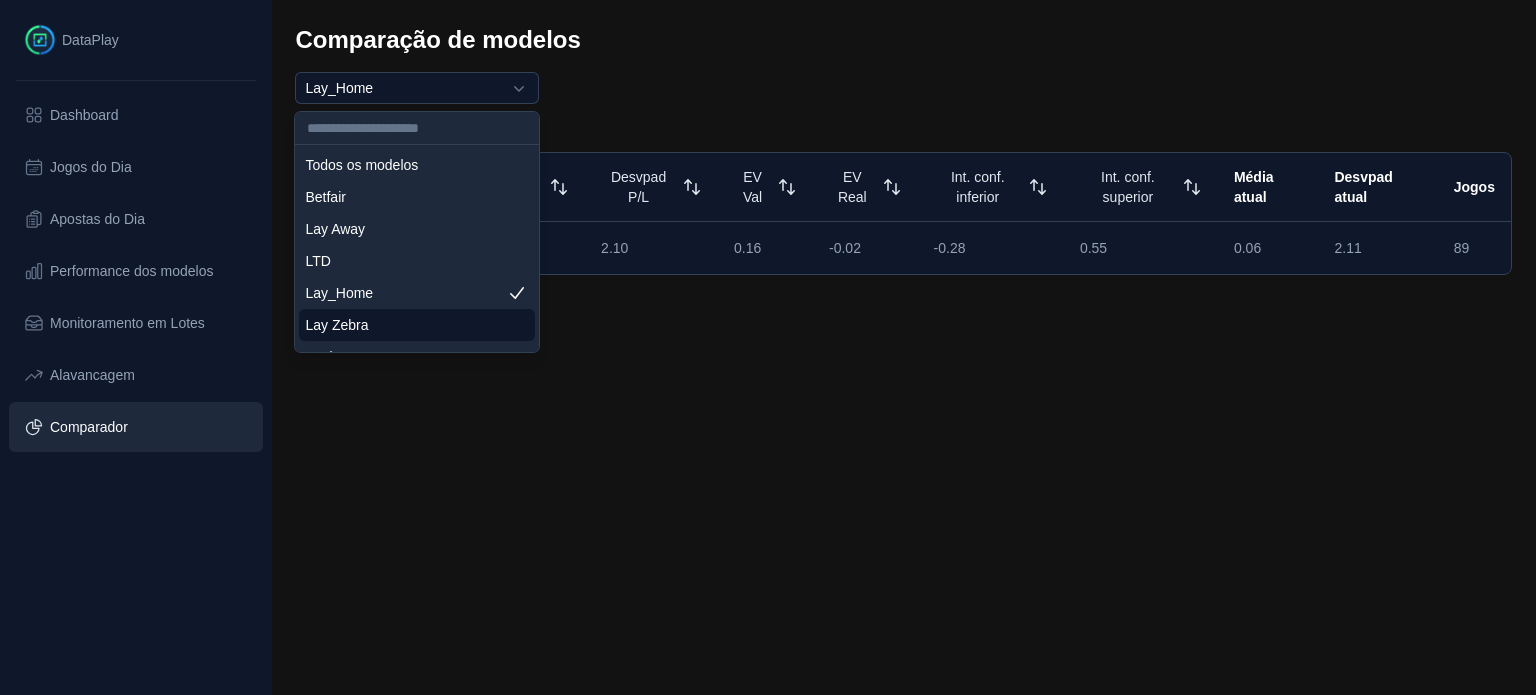 click on "Lay Zebra" 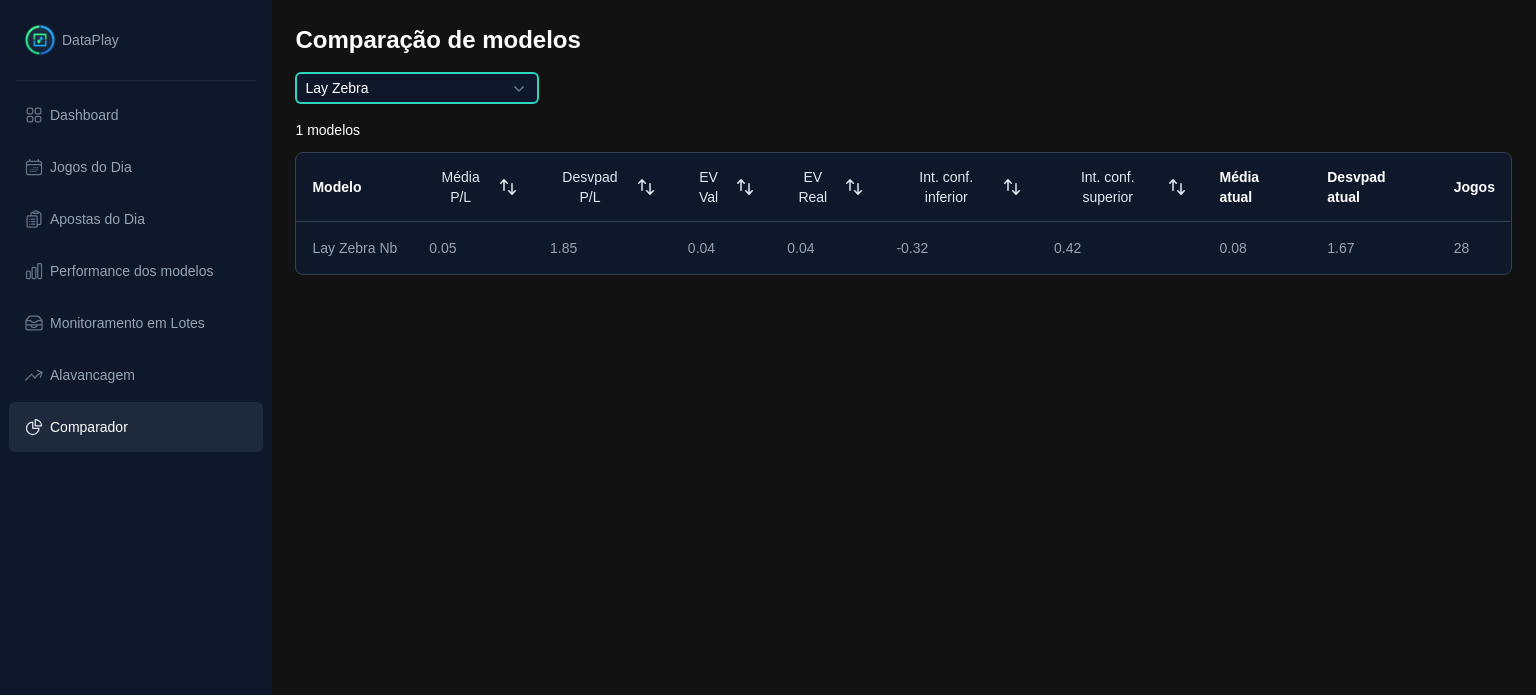 click on "Lay Zebra" 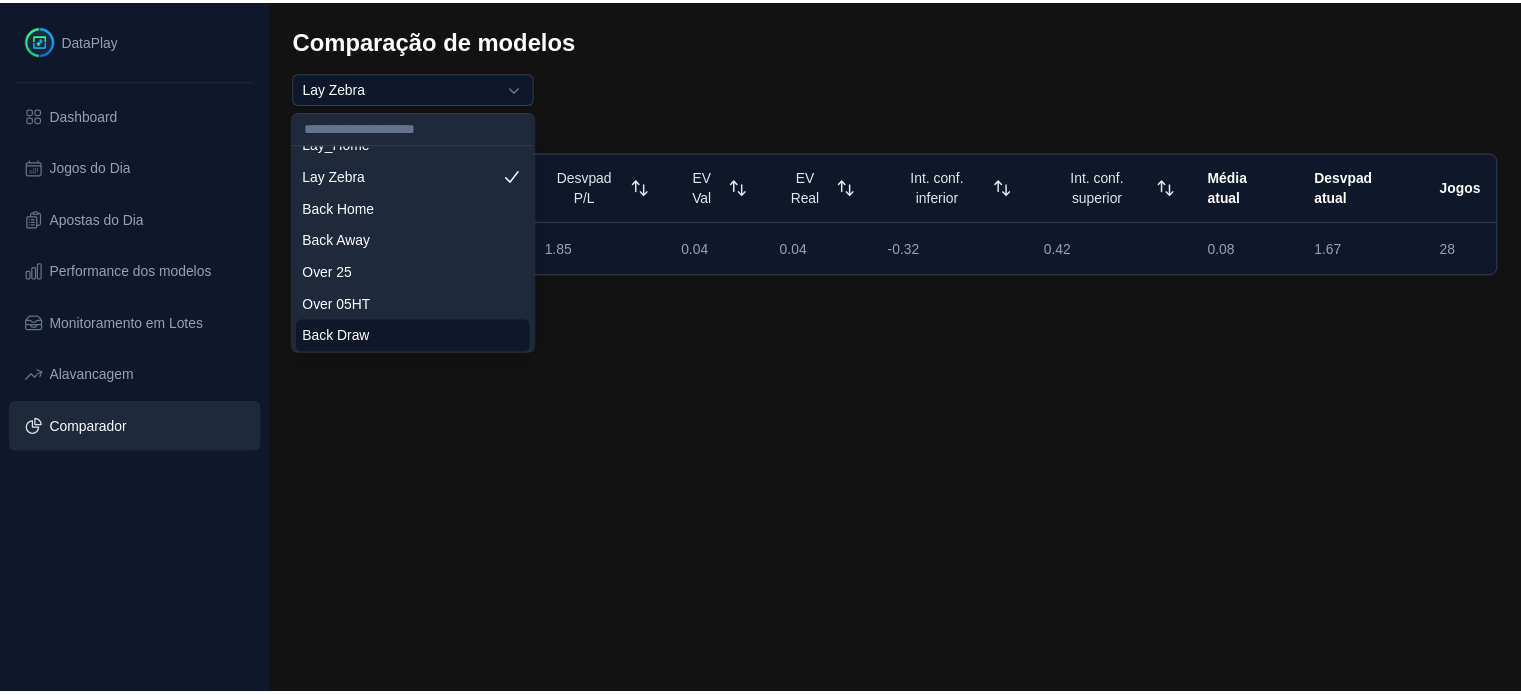 scroll, scrollTop: 148, scrollLeft: 0, axis: vertical 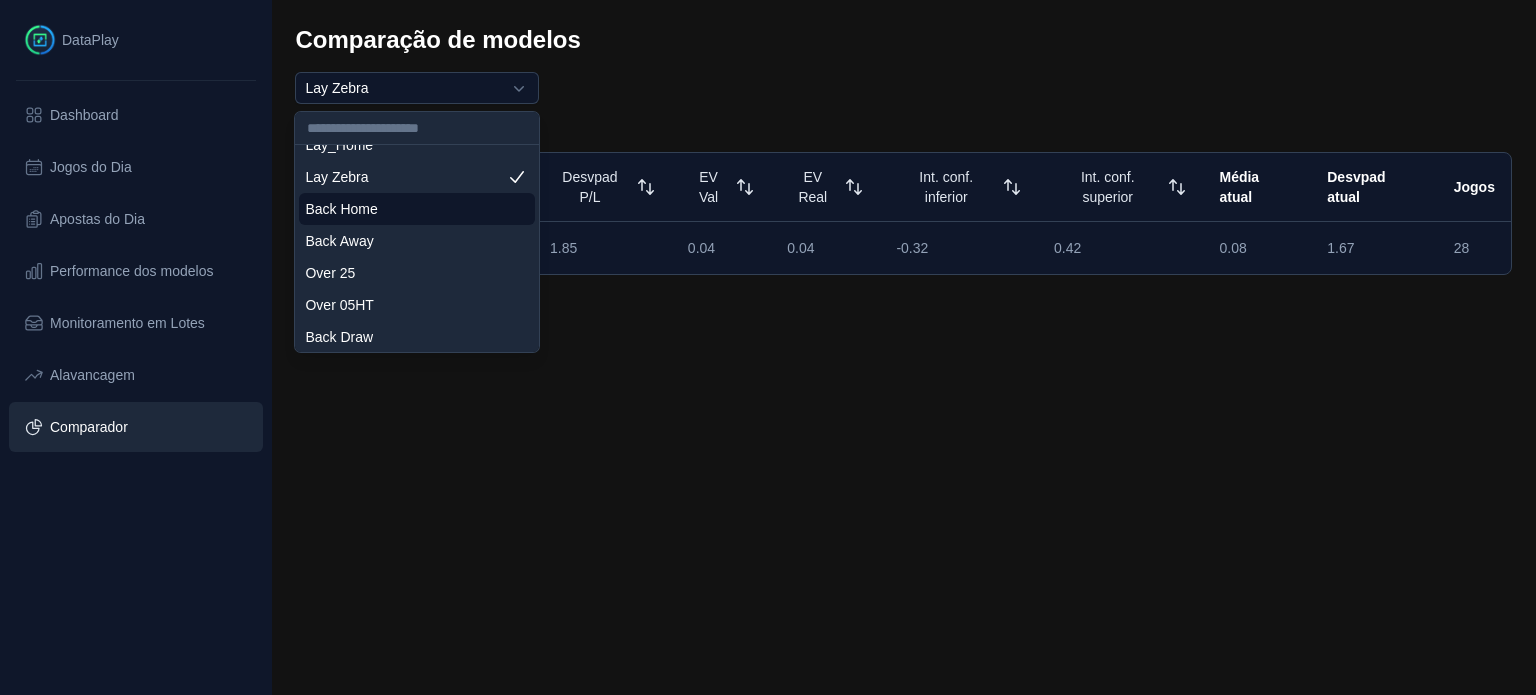 click on "Back Home" 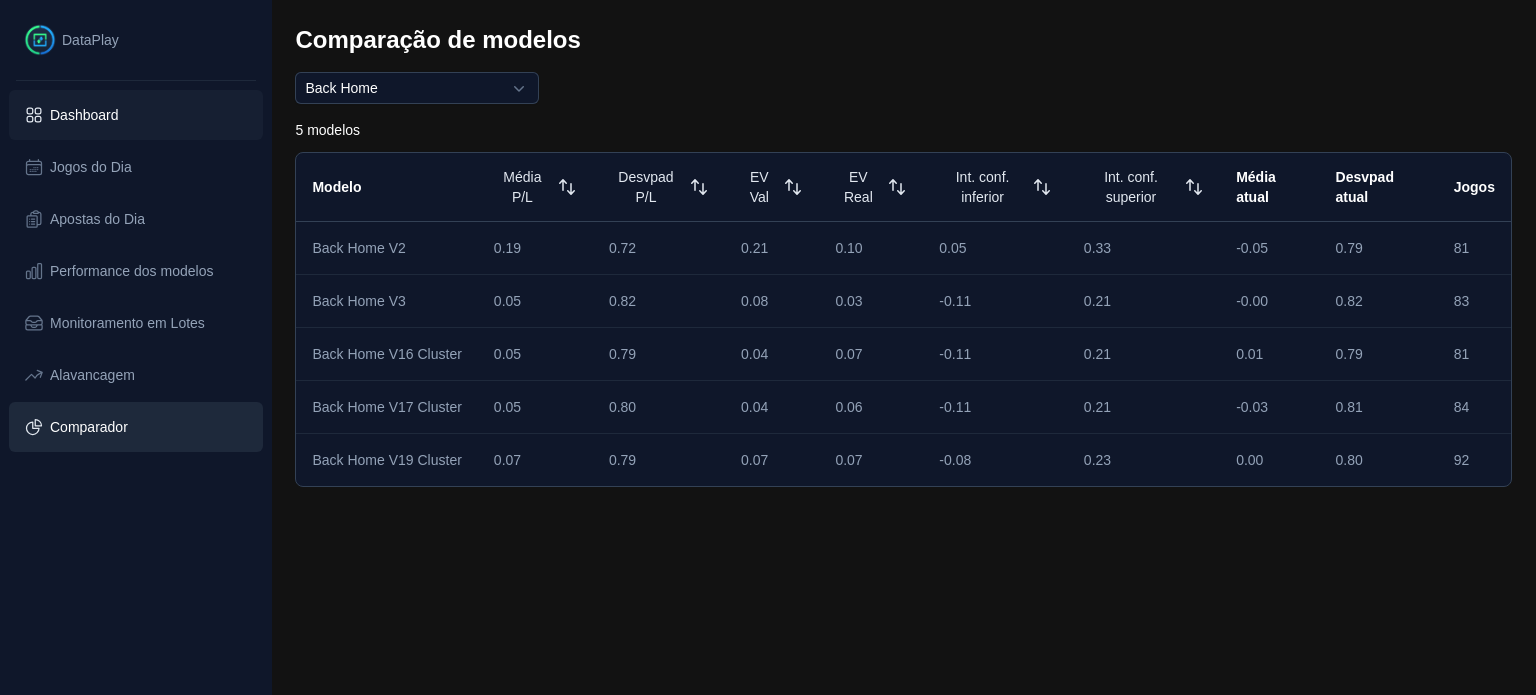 click on "Dashboard" at bounding box center [84, 115] 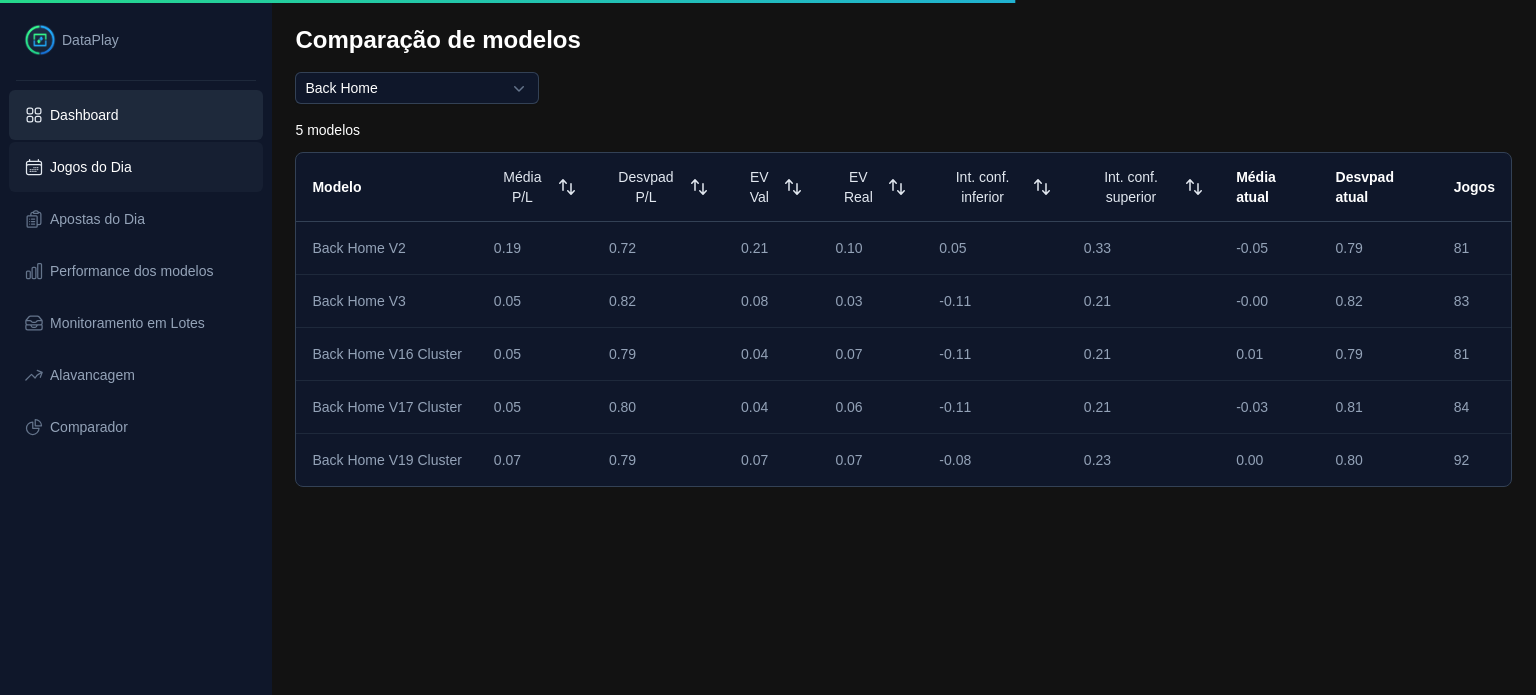 click on "Jogos do Dia" at bounding box center (91, 167) 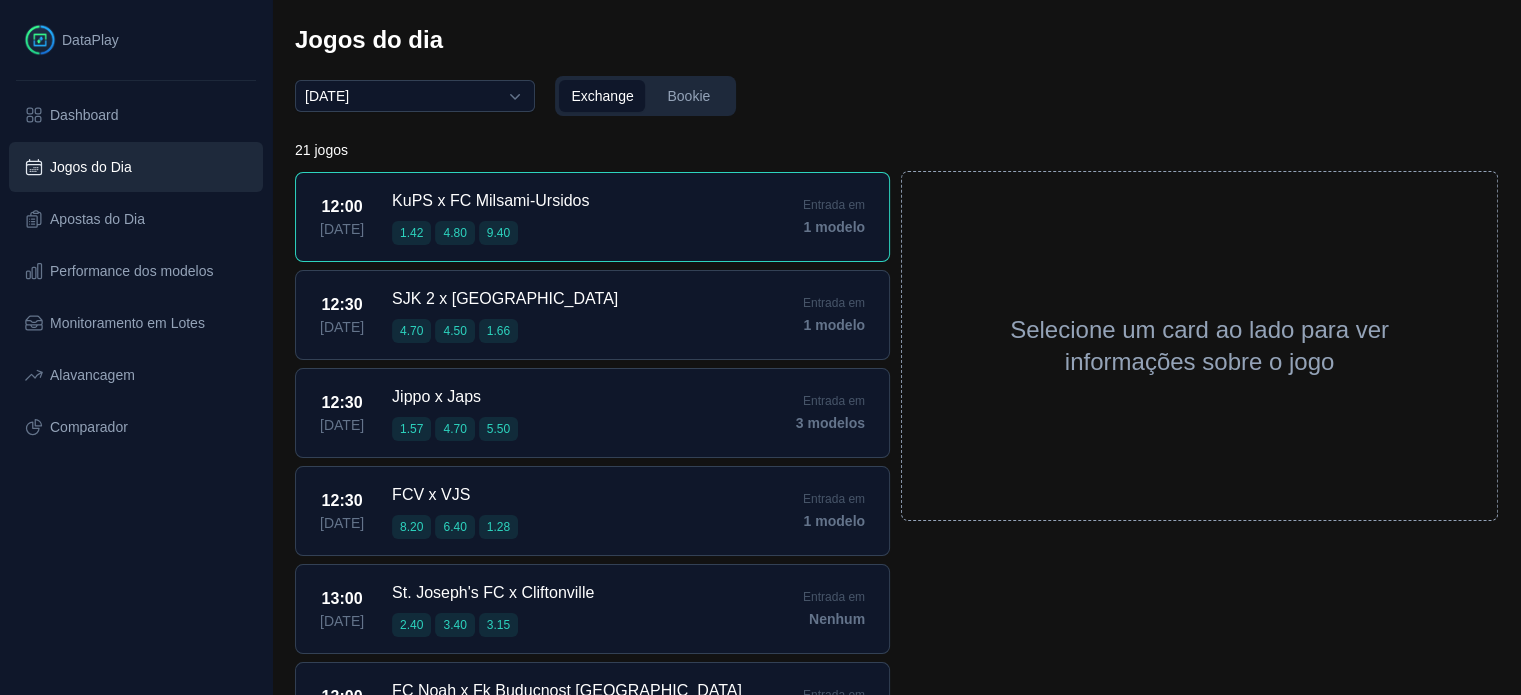 click on "KuPS x FC Milsami-Ursidos" at bounding box center [490, 201] 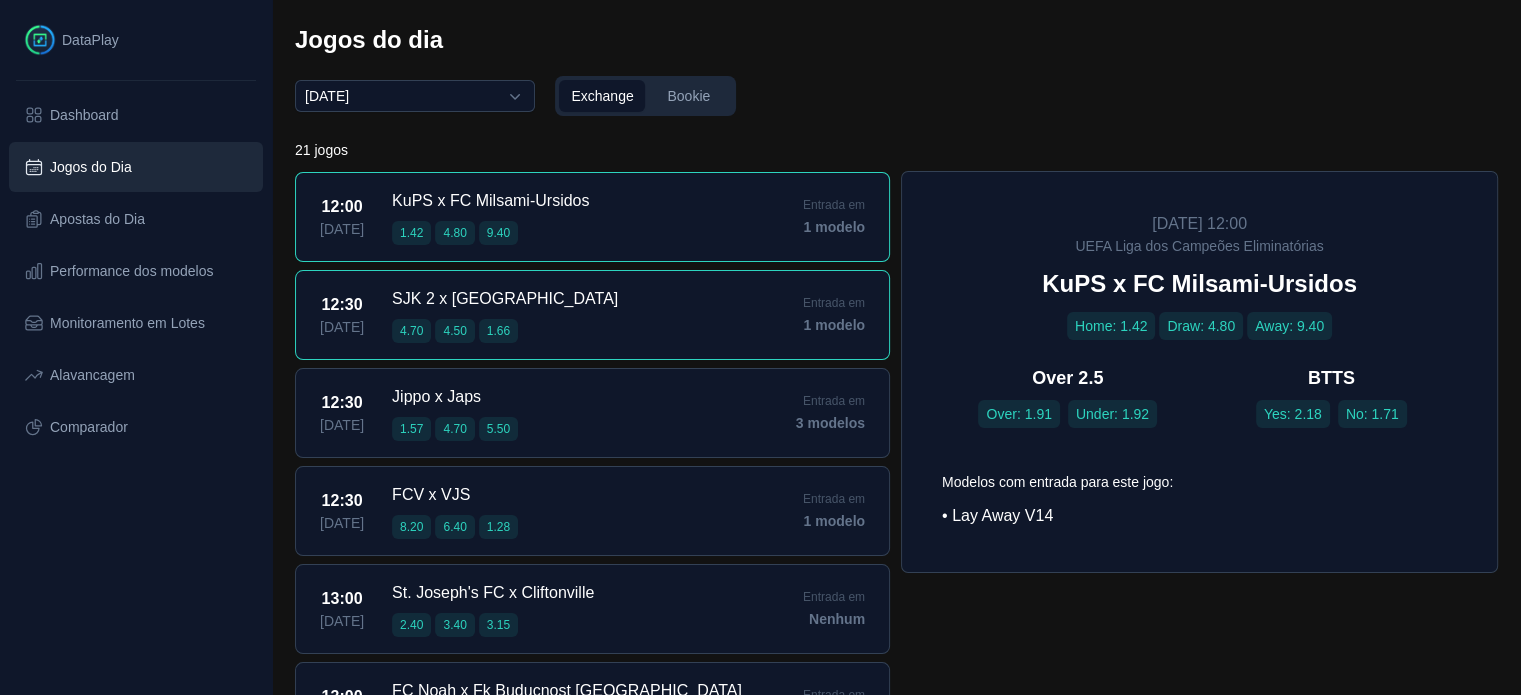 click on "SJK 2 x Lahti 4.70 4.50 1.66" at bounding box center [505, 315] 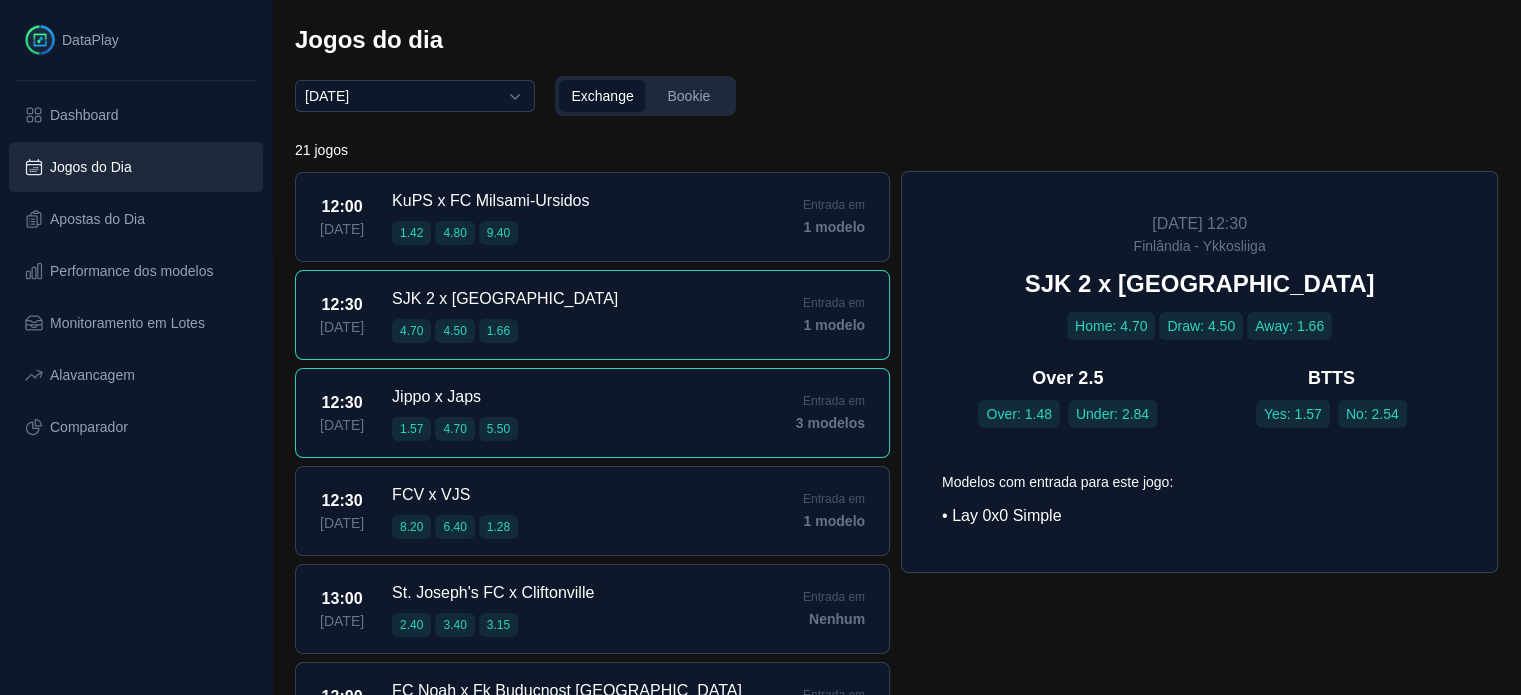 click on "12:30 08/07/2025 Jippo x Japs 1.57 4.70 5.50  Entrada em  3 modelos" 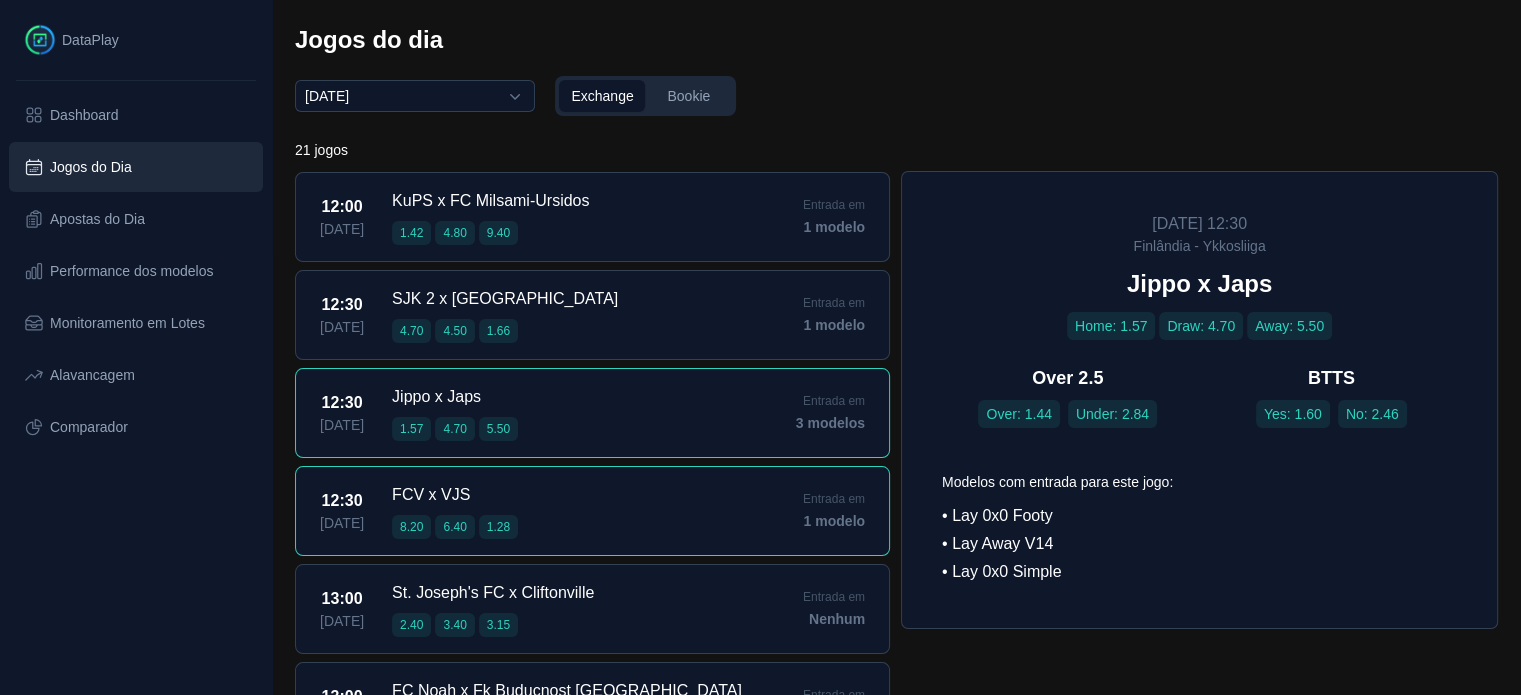 click on "12:30 08/07/2025 FCV x VJS 8.20 6.40 1.28  Entrada em  1 modelo" 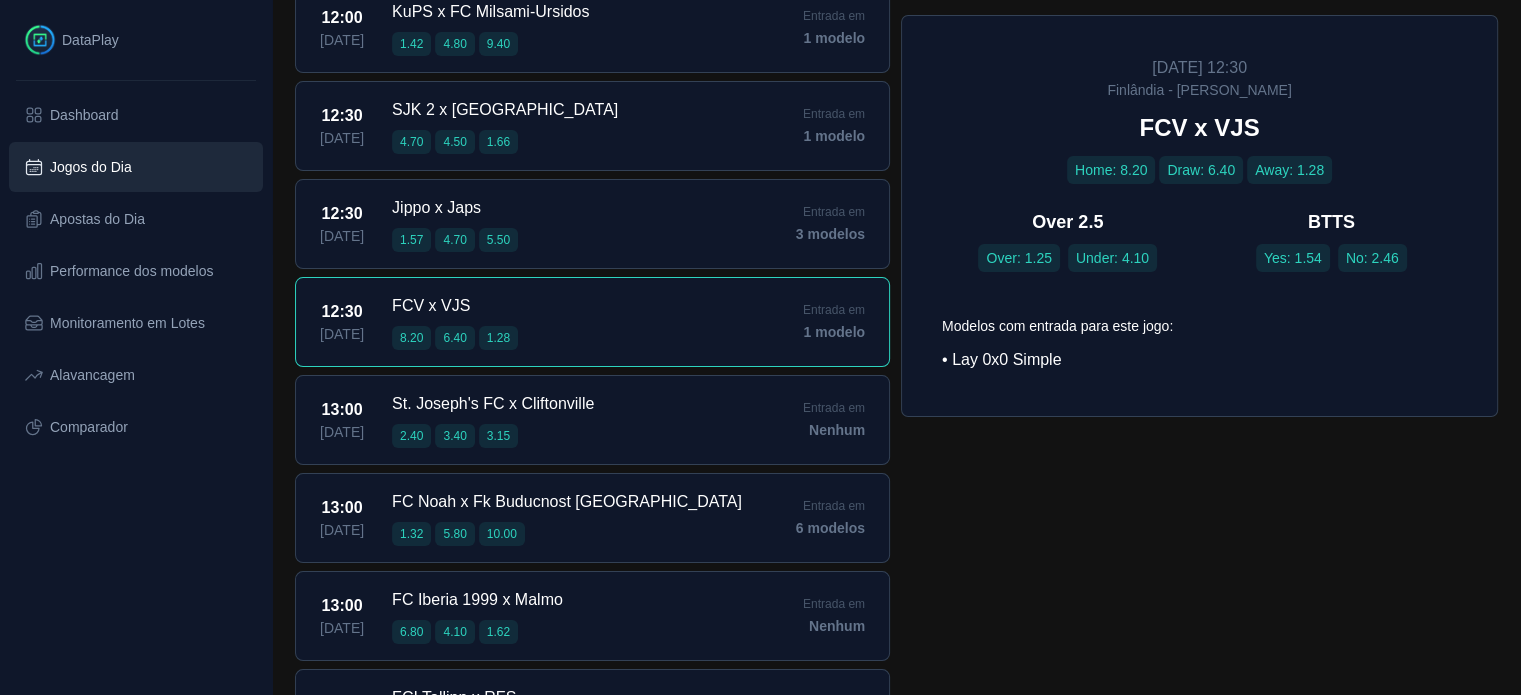 scroll, scrollTop: 200, scrollLeft: 0, axis: vertical 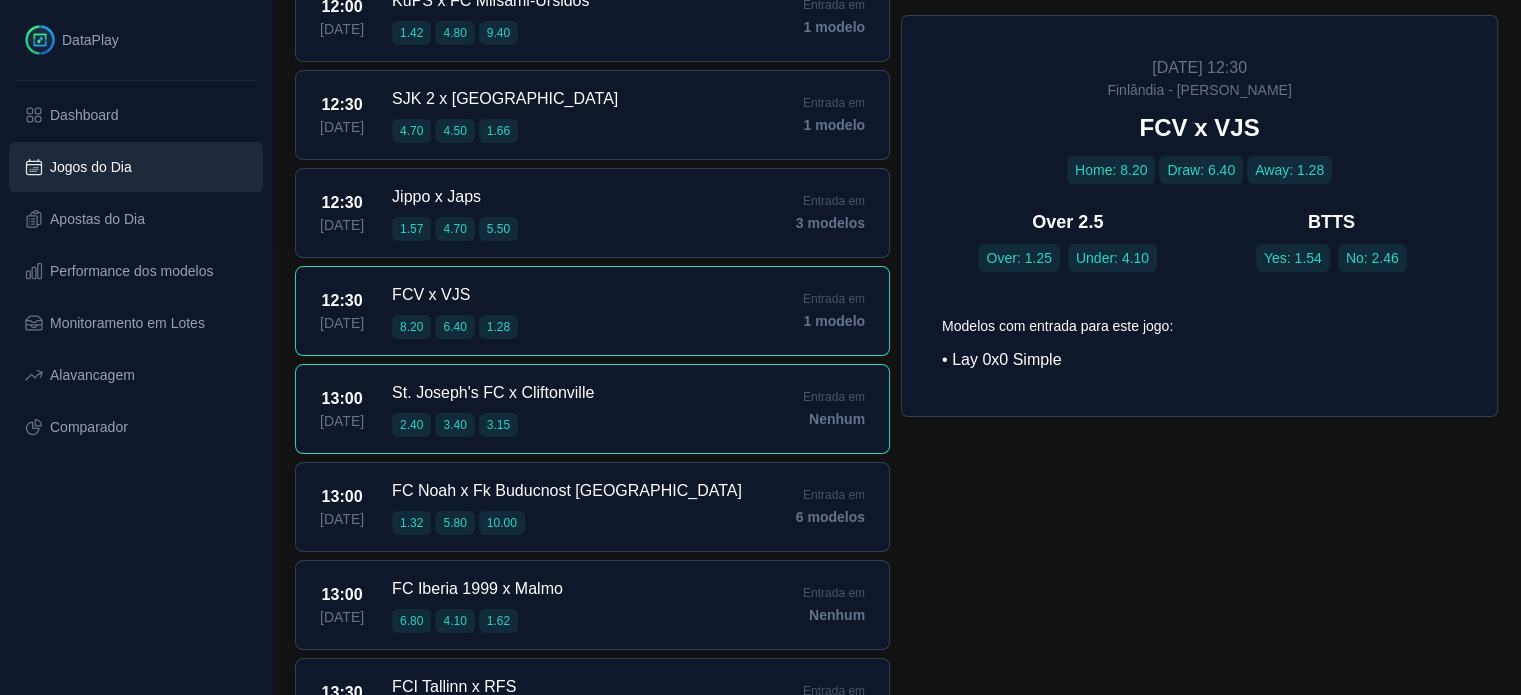 click on "2.40 3.40 3.15" at bounding box center [493, 425] 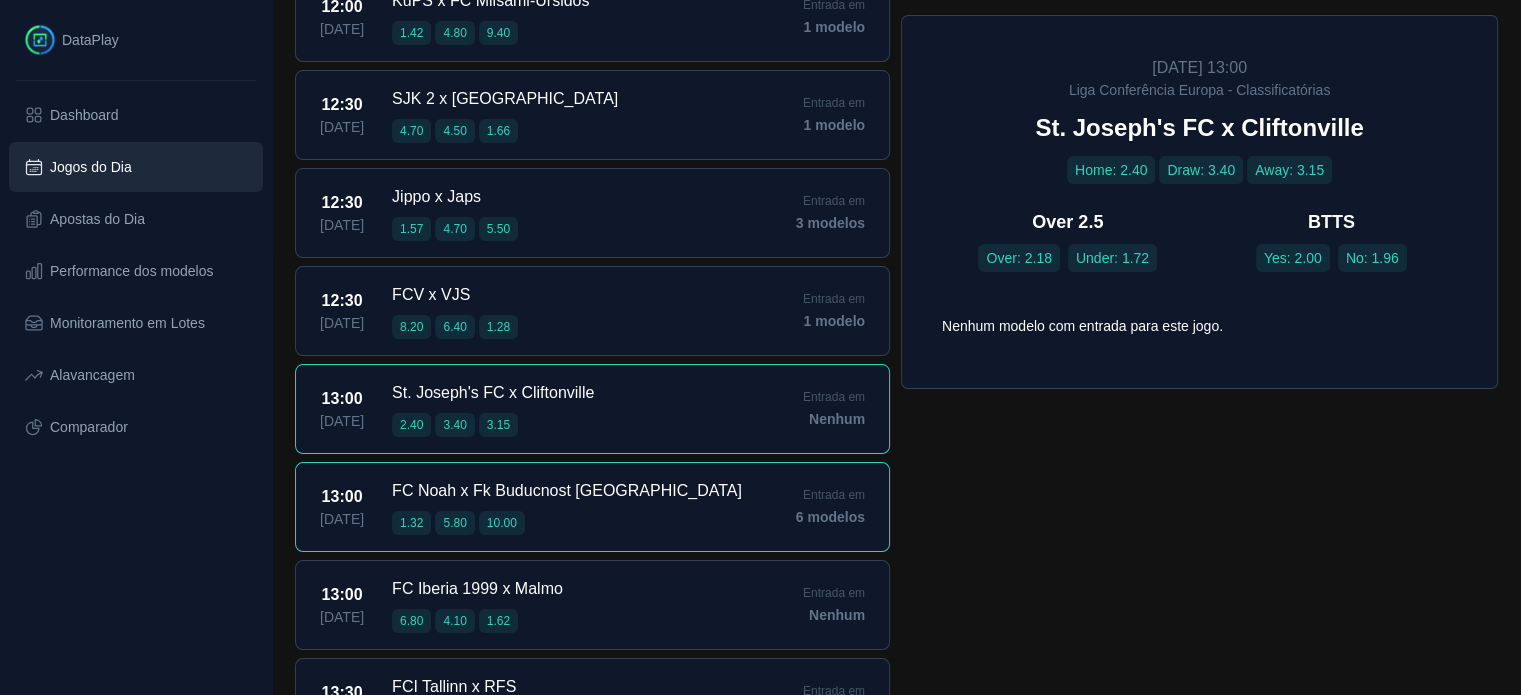 click on "FC Noah x Fk Buducnost [GEOGRAPHIC_DATA]" at bounding box center [567, 491] 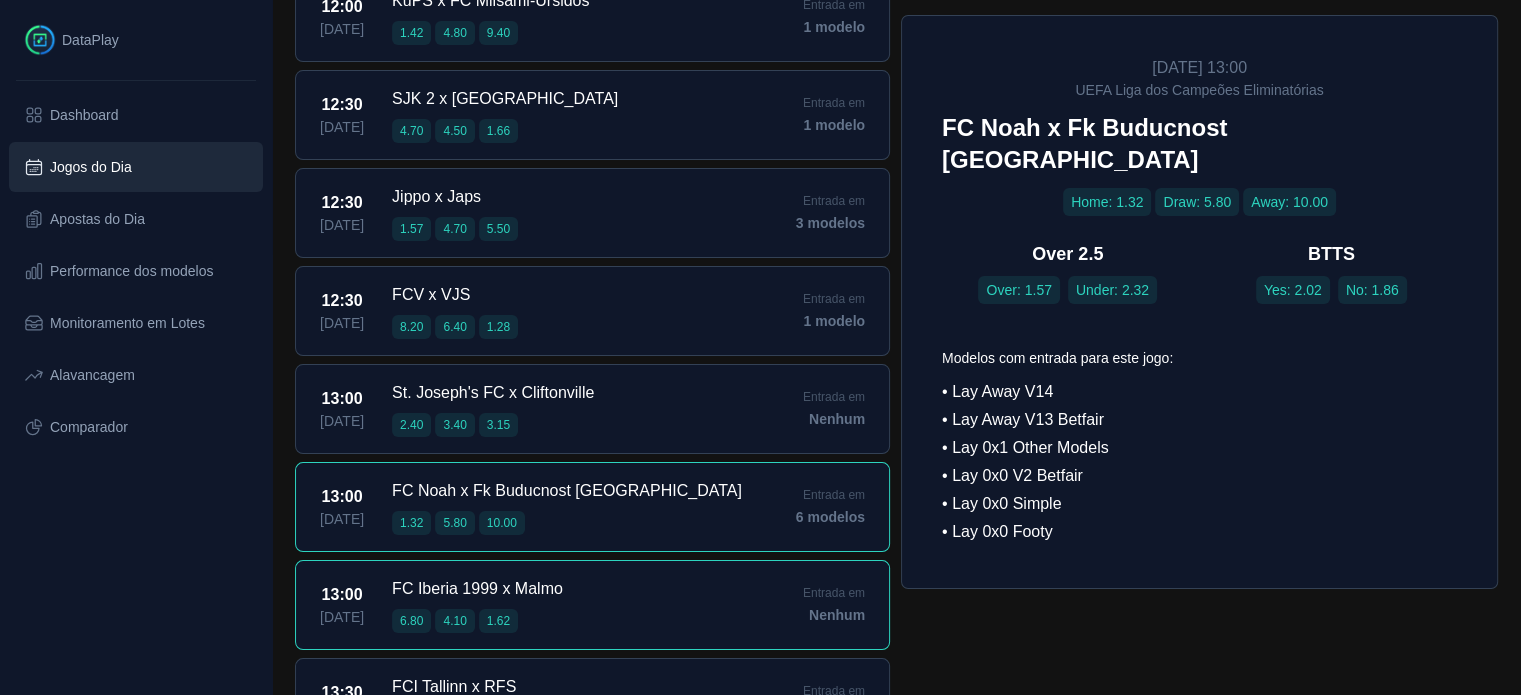 click on "13:00 08/07/2025 FC Iberia 1999 x Malmo 6.80 4.10 1.62  Entrada em   Nenhum" 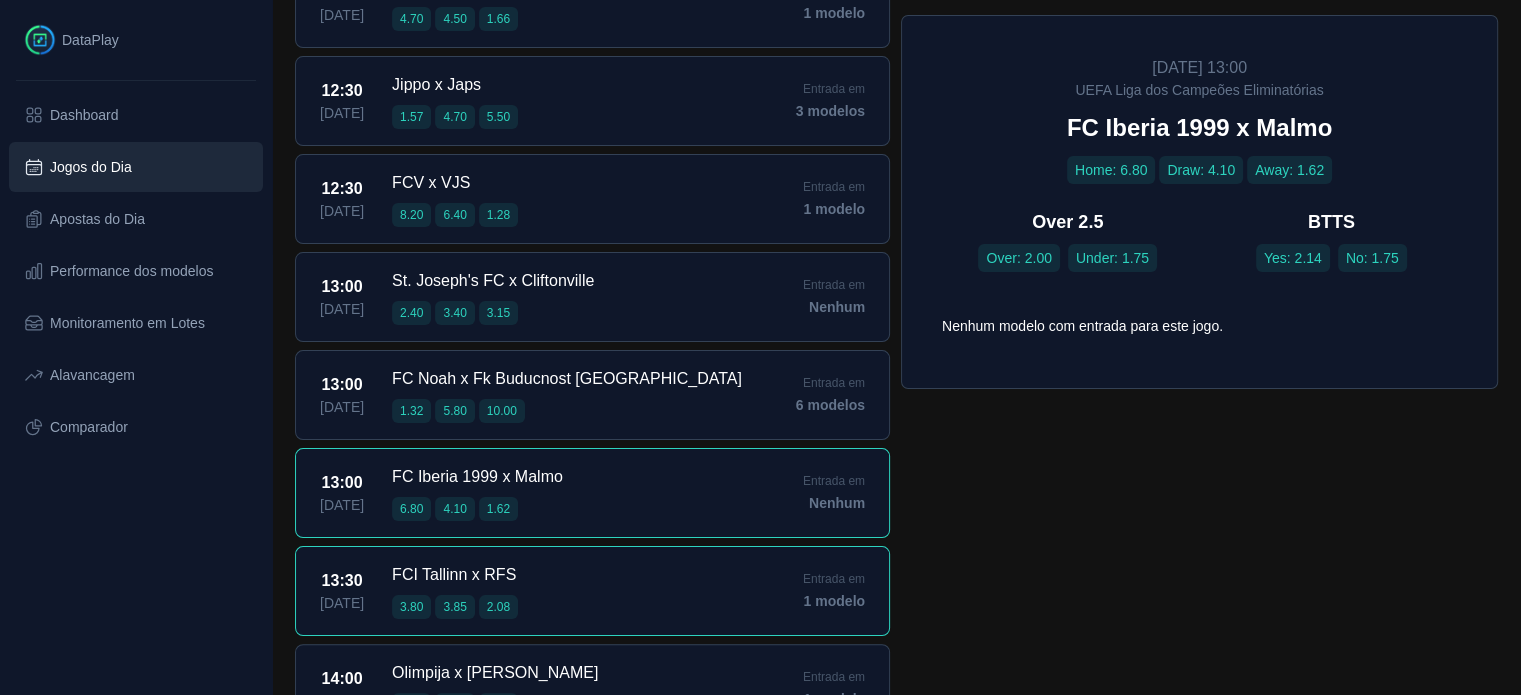 scroll, scrollTop: 400, scrollLeft: 0, axis: vertical 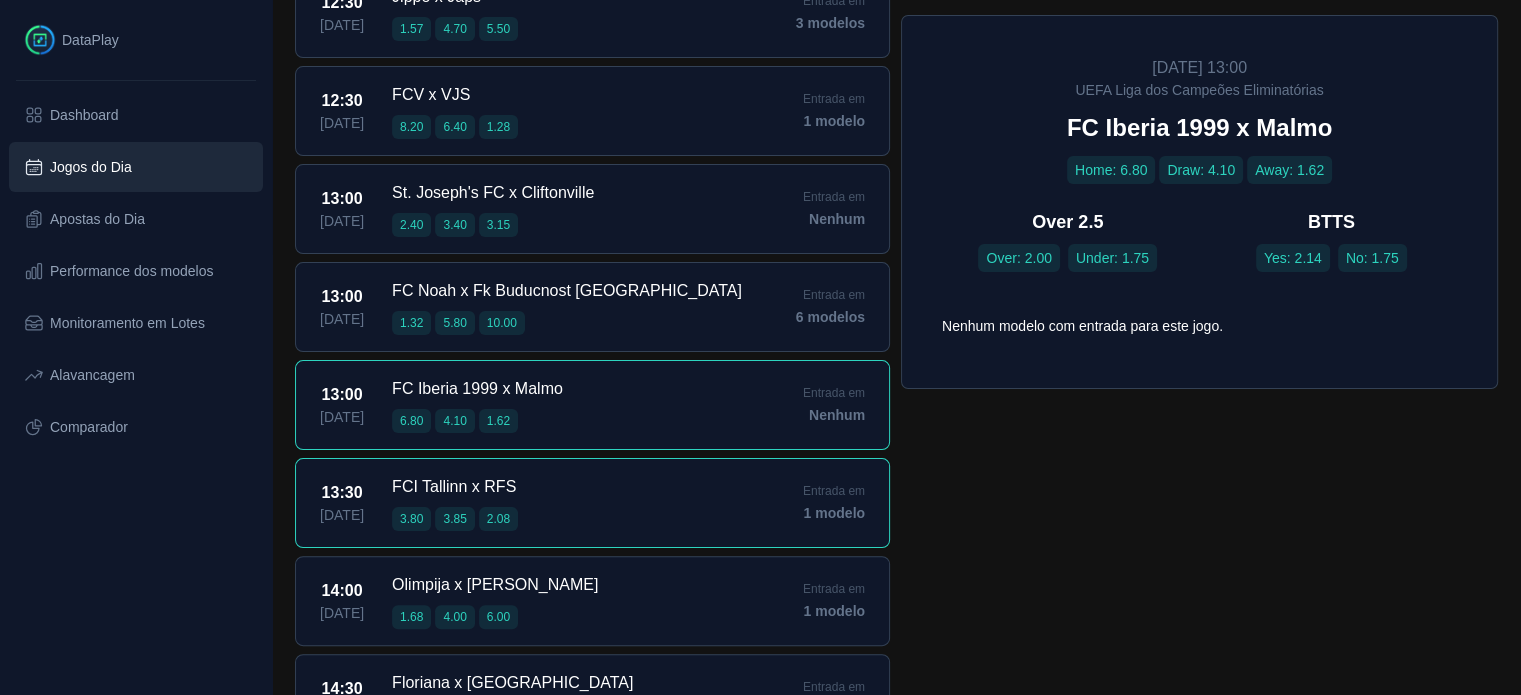 click on "13:30 08/07/2025 FCI Tallinn x RFS 3.80 3.85 2.08  Entrada em  1 modelo" 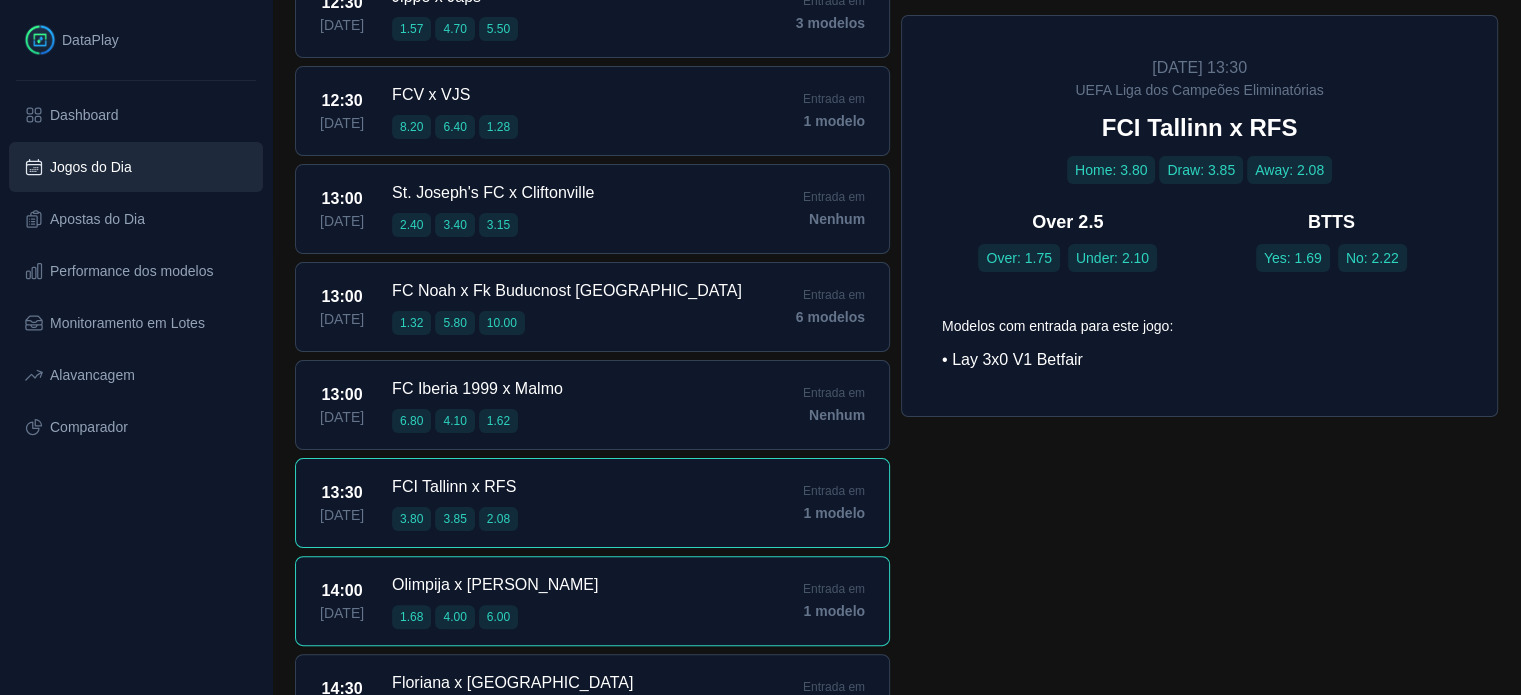 click on "14:00 08/07/2025 Olimpija x Kairat Almaty 1.68 4.00 6.00  Entrada em  1 modelo" 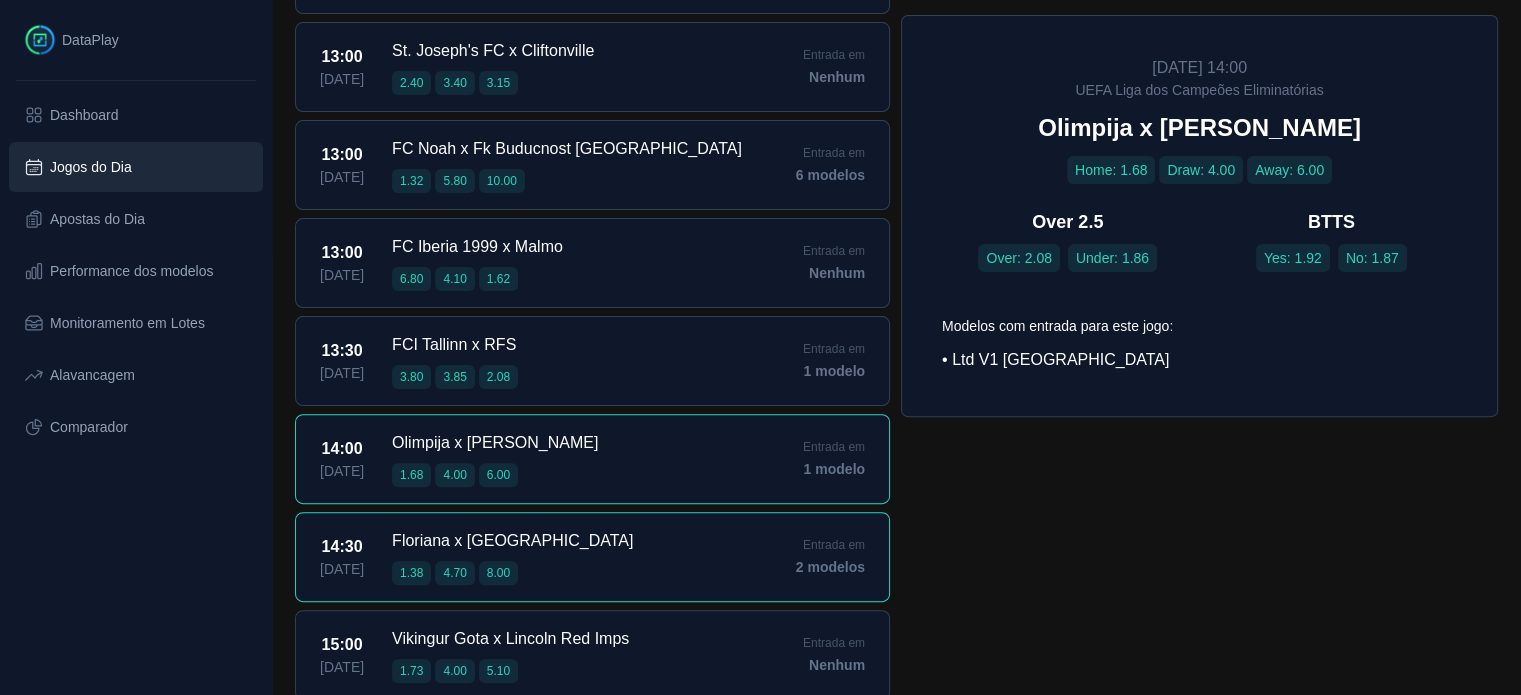 scroll, scrollTop: 600, scrollLeft: 0, axis: vertical 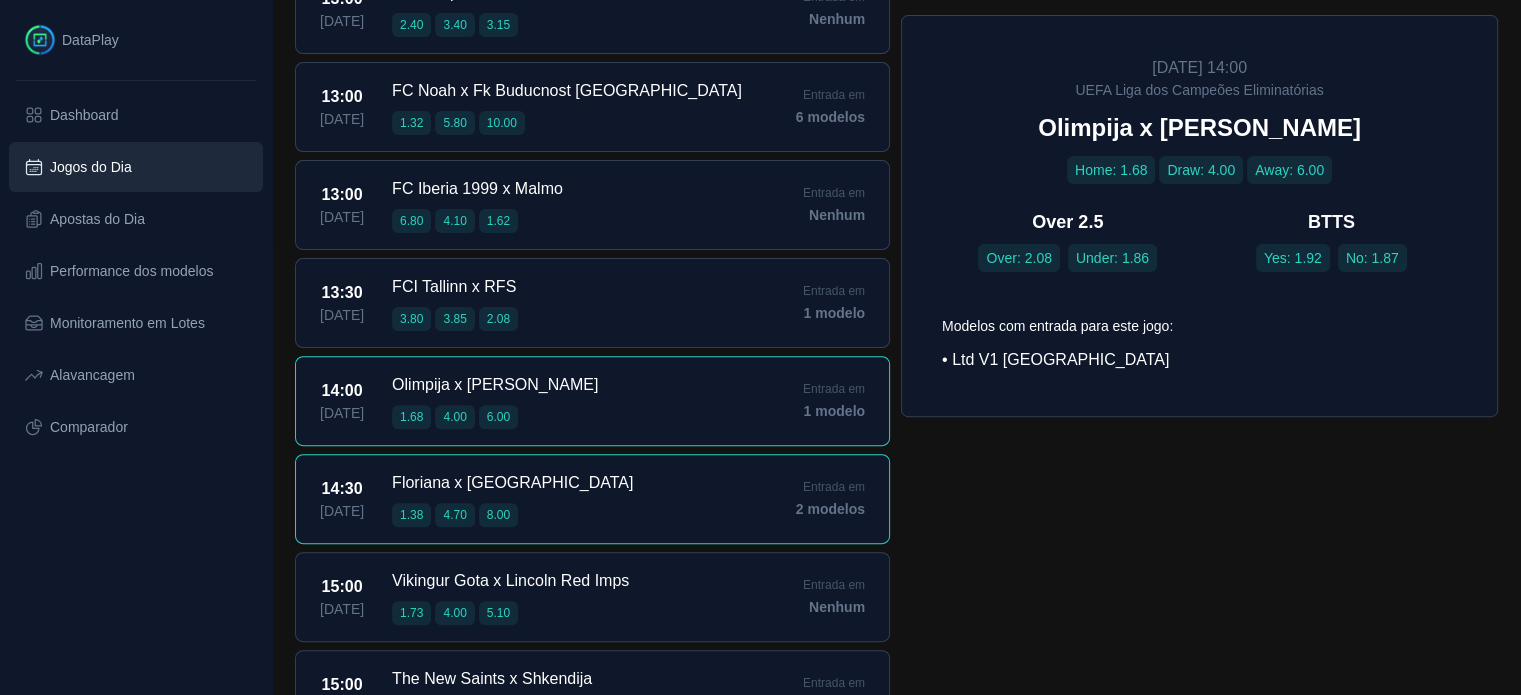 click on "14:30 08/07/2025 Floriana x Haverfordwest County 1.38 4.70 8.00  Entrada em  2 modelos" 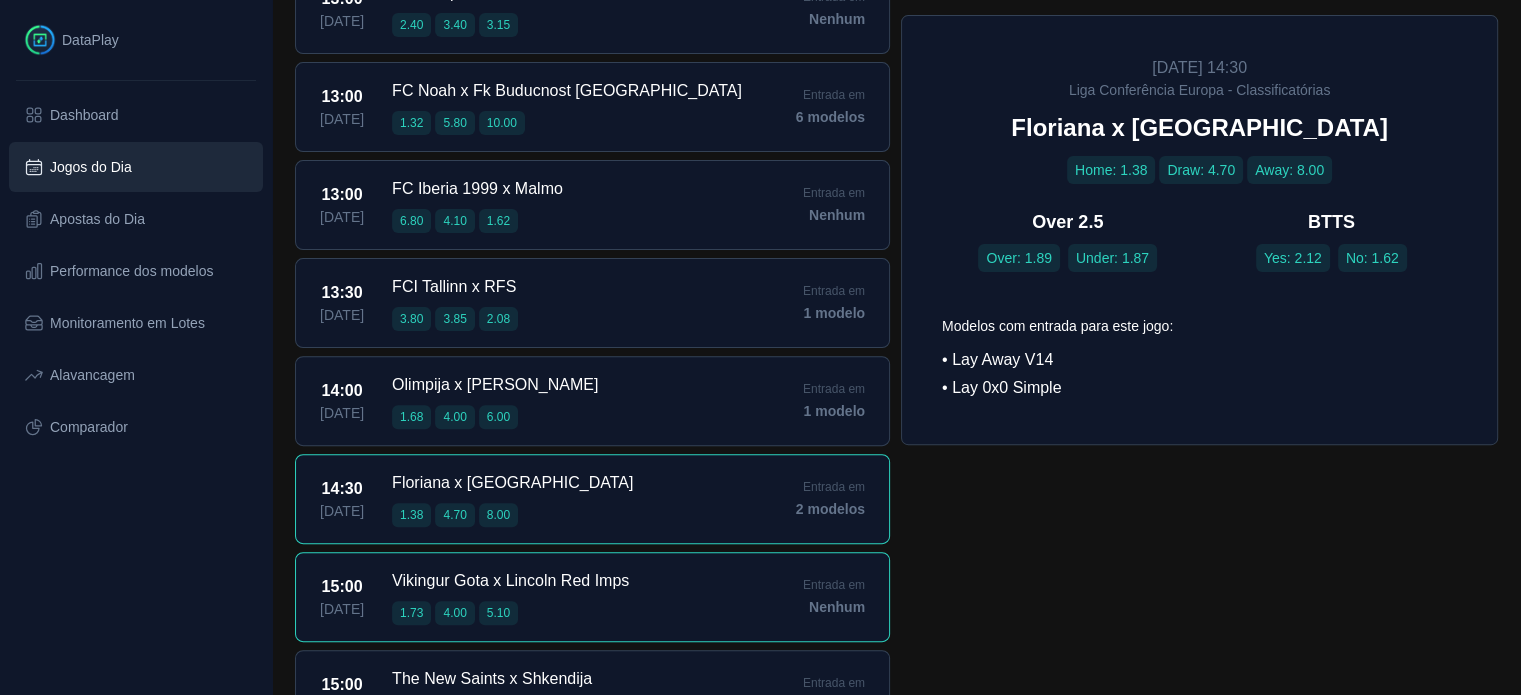 click on "Vikingur Gota x Lincoln Red Imps 1.73 4.00 5.10" at bounding box center [510, 597] 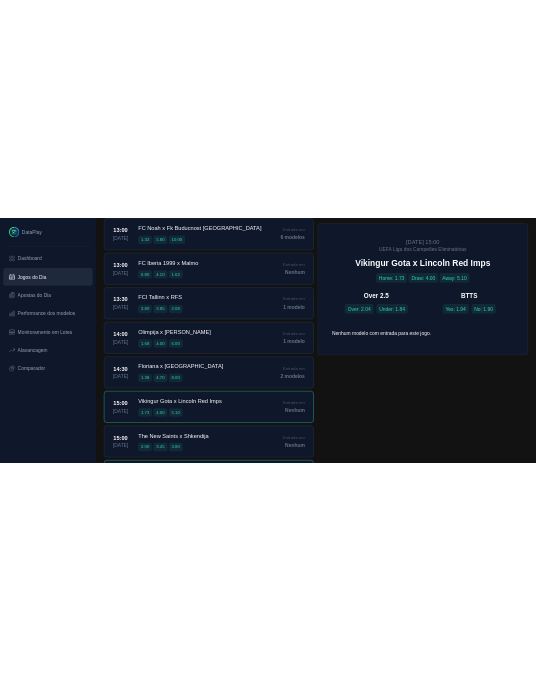 scroll, scrollTop: 800, scrollLeft: 0, axis: vertical 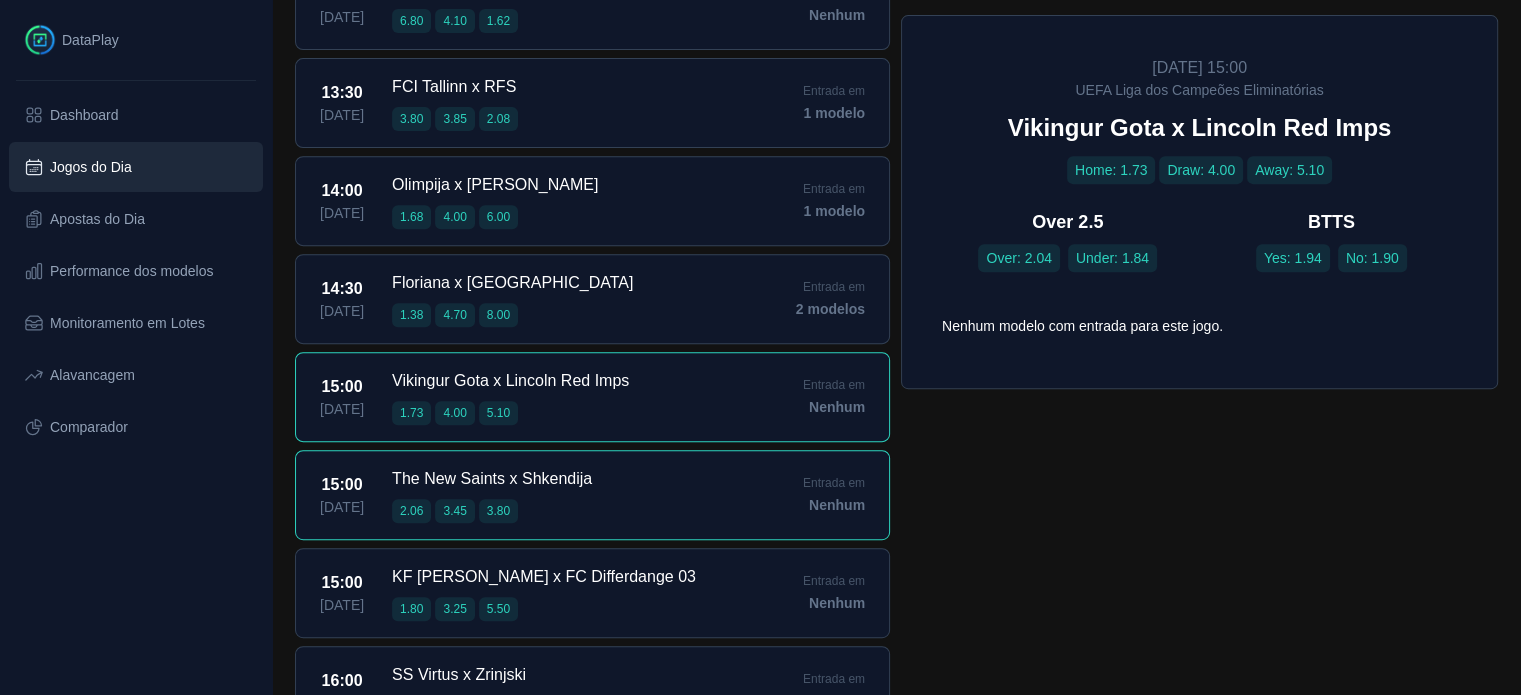 click on "15:00 08/07/2025 The New Saints x Shkendija 2.06 3.45 3.80  Entrada em   Nenhum" 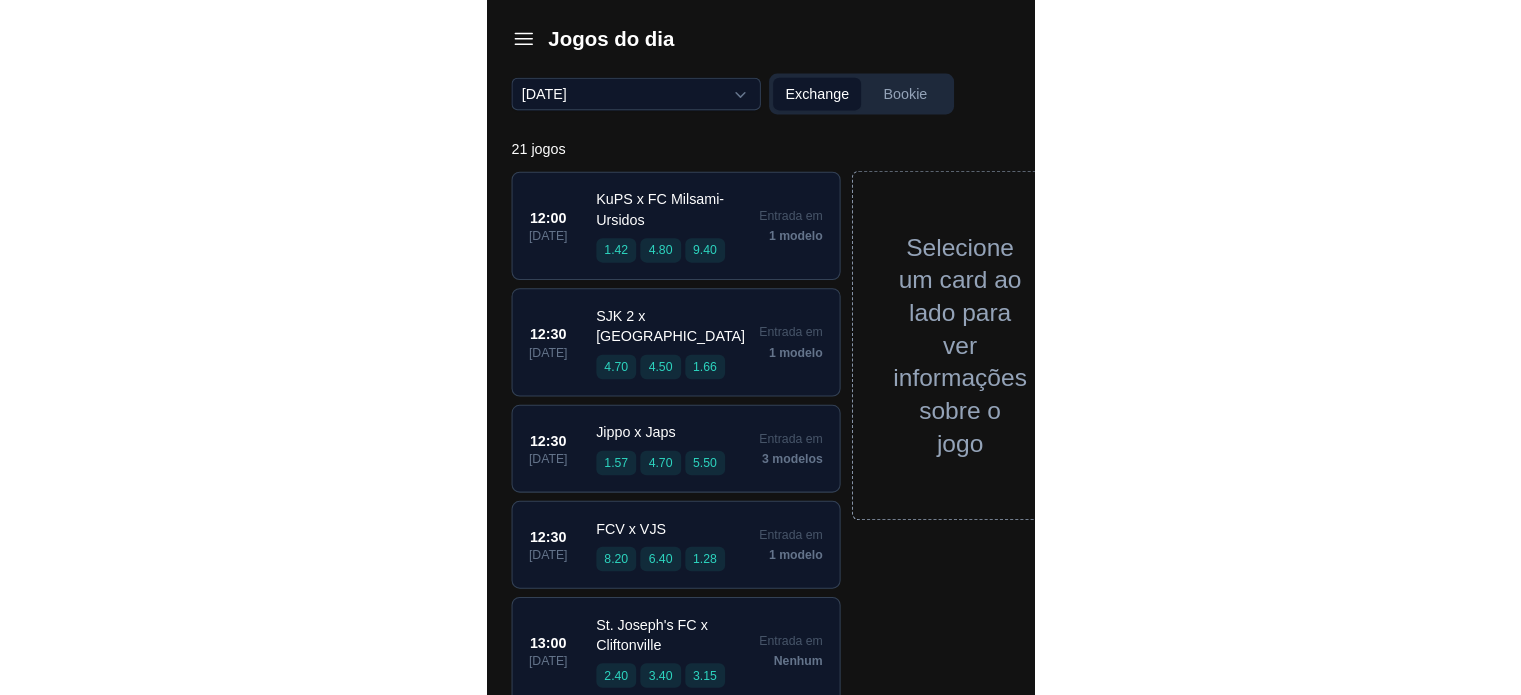 scroll, scrollTop: 800, scrollLeft: 0, axis: vertical 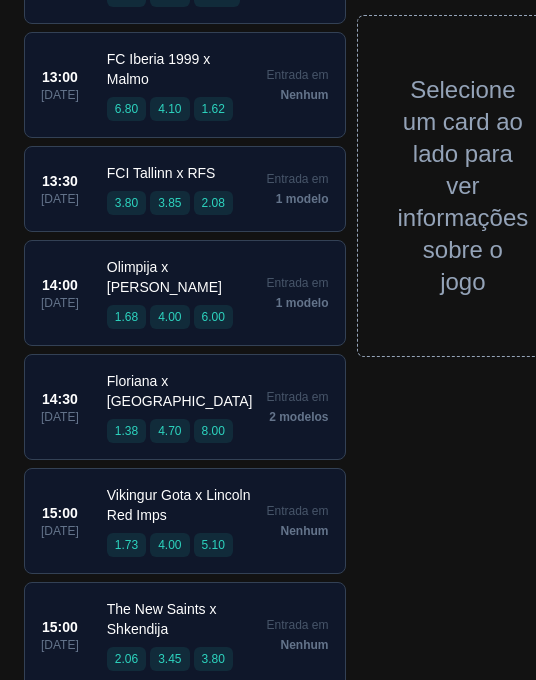 click on "12:00 [DATE] KuPS x FC Milsami-Ursidos 1.42 4.80 9.40  Entrada em  1 modelo 12:30 [DATE] SJK 2 x [GEOGRAPHIC_DATA] 4.70 4.50 1.66  Entrada em  1 modelo 12:30 [DATE] Jippo x Japs 1.57 4.70 5.50  Entrada em  3 modelos 12:30 [DATE] FCV x VJS 8.20 6.40 1.28  Entrada em  1 modelo 13:00 [DATE] St. [PERSON_NAME]'s FC x [GEOGRAPHIC_DATA] 2.40 3.40 3.15  Entrada em   [GEOGRAPHIC_DATA]  13:00 [DATE] FC Noah x Fk Buducnost [GEOGRAPHIC_DATA] 1.32 5.80 10.00  Entrada em  6 modelos 13:00 [DATE] FC Iberia 1999 x Malmo 6.80 4.10 1.62  Entrada em   [GEOGRAPHIC_DATA]  13:30 [DATE] FCI [GEOGRAPHIC_DATA] x RFS 3.80 3.85 2.08  Entrada em  1 modelo 14:00 [DATE] Olimpija x Kairat Almaty 1.68 4.00 6.00  Entrada em  1 modelo 14:30 [DATE] Floriana x [GEOGRAPHIC_DATA] County 1.38 4.70 8.00  Entrada em  2 modelos 15:00 [DATE] Vikingur Gota x Lincoln Red Imps 1.73 4.00 5.10  Entrada em   [GEOGRAPHIC_DATA]  15:00 [DATE] The New Saints x Shkendija 2.06 3.45 3.80  Entrada em   [GEOGRAPHIC_DATA]  15:00 [DATE] KF [PERSON_NAME] x FC Differdange 03 1.80 3.25 5.50  Entrada em   [GEOGRAPHIC_DATA]  1.10" at bounding box center [268, 525] 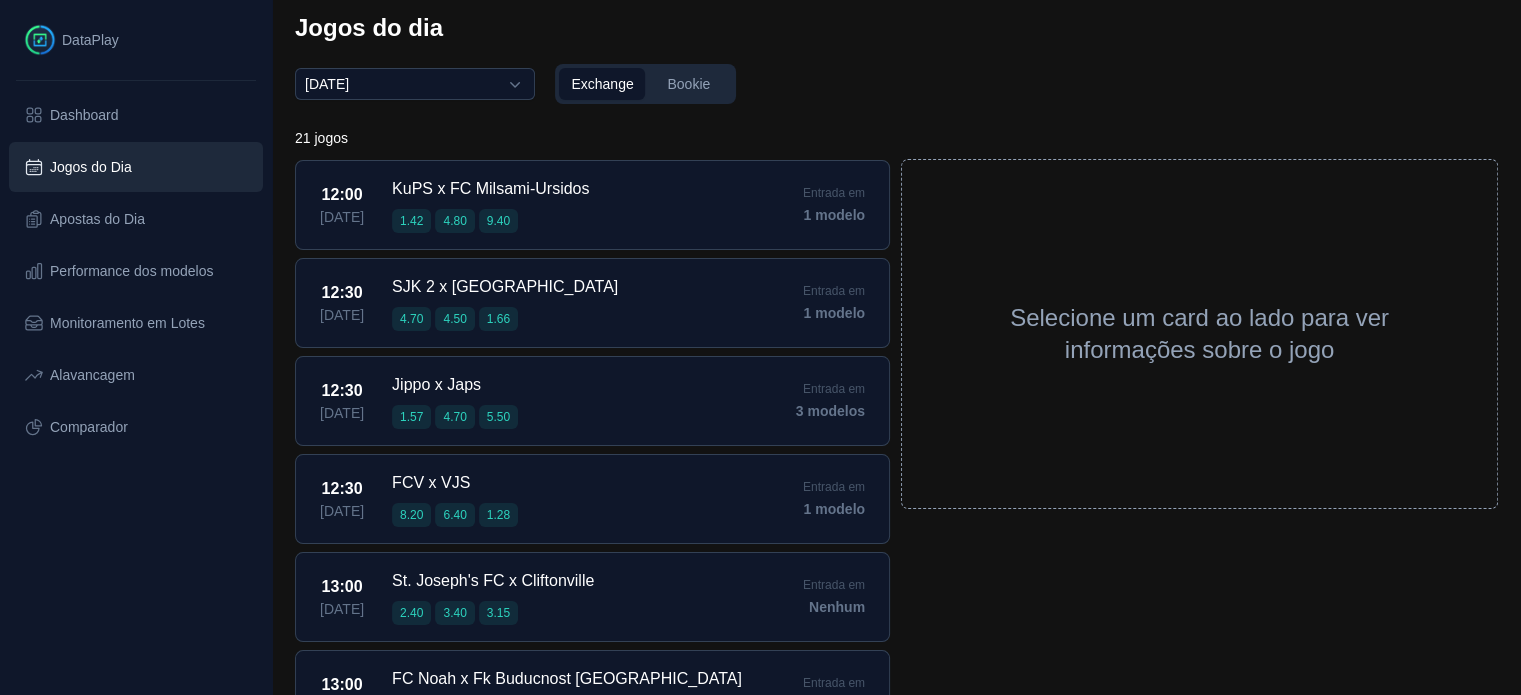 scroll, scrollTop: 0, scrollLeft: 0, axis: both 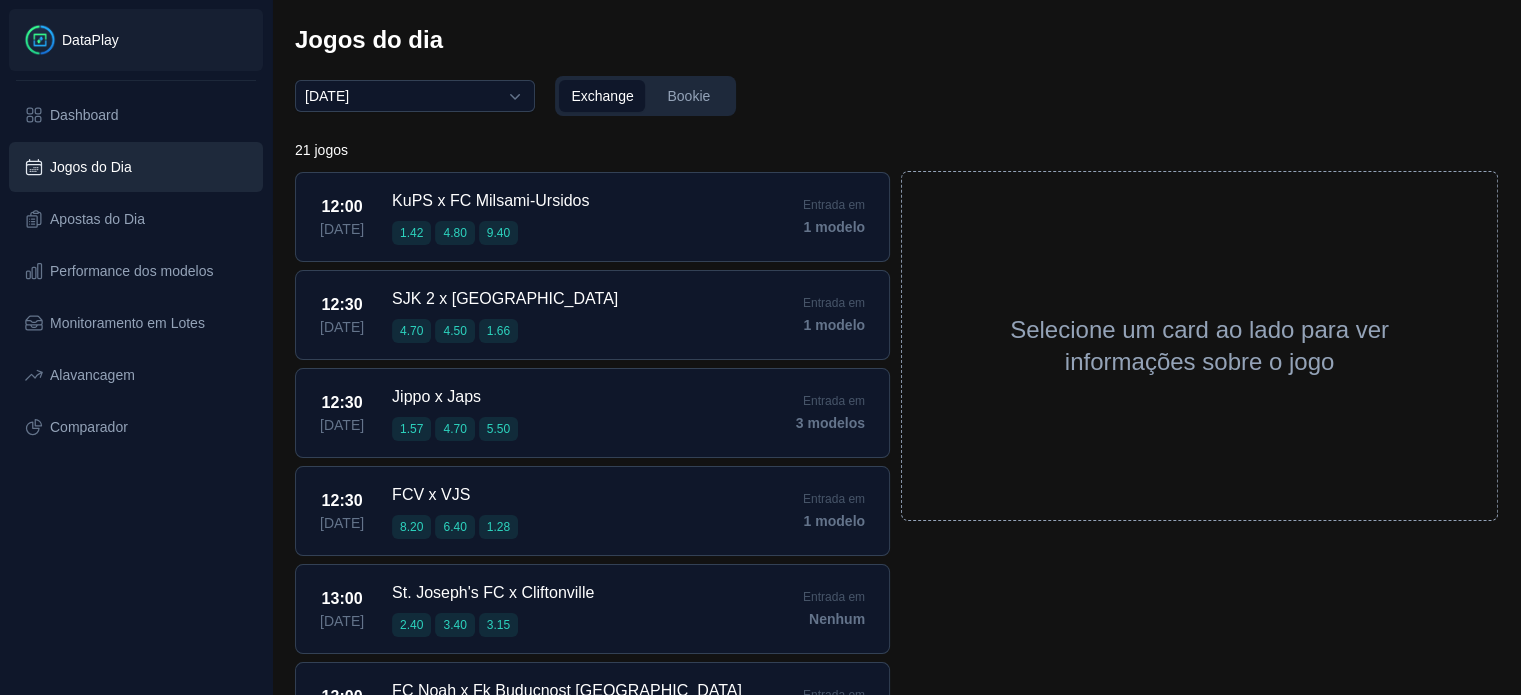 click on "DataPlay" at bounding box center (90, 40) 